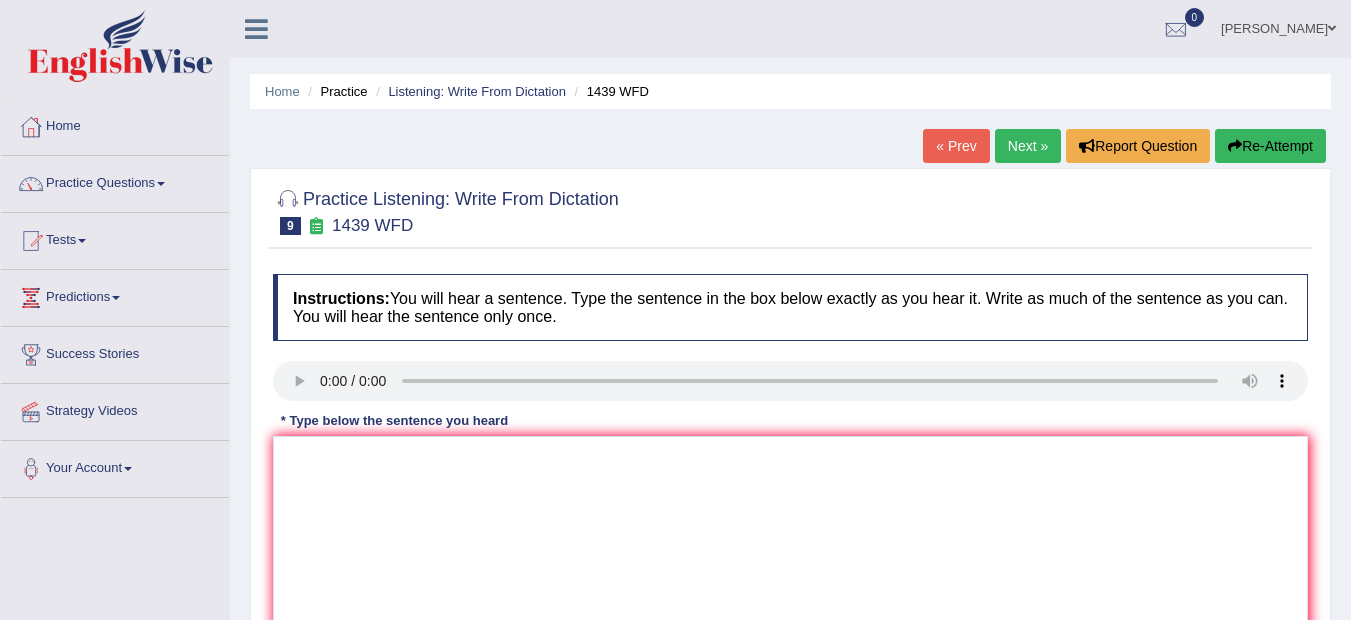scroll, scrollTop: 0, scrollLeft: 0, axis: both 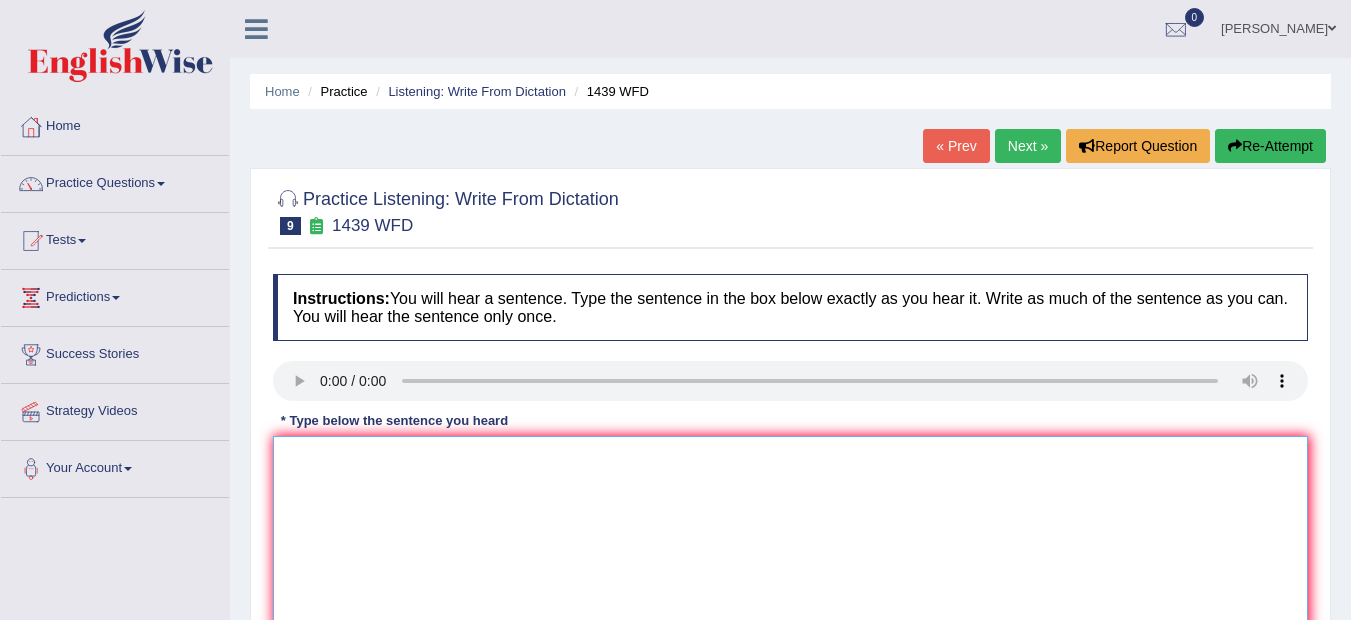 click at bounding box center (790, 533) 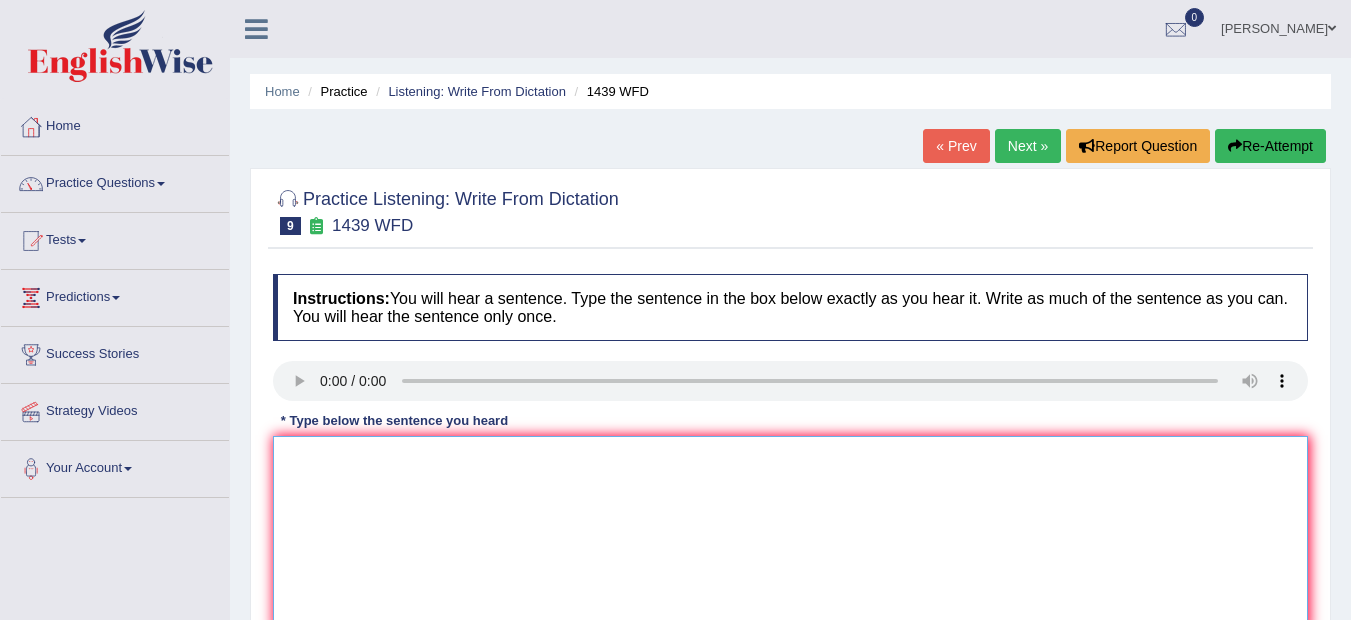 type on "t" 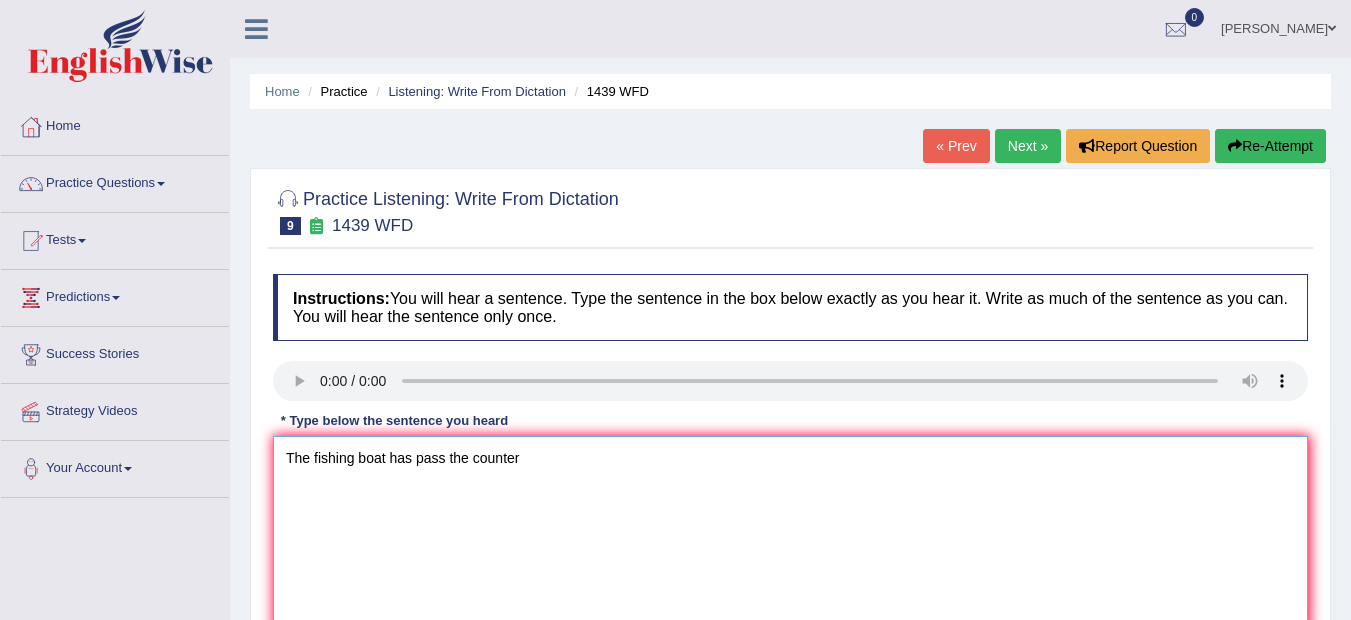 click on "The fishing boat has pass the counter" at bounding box center (790, 533) 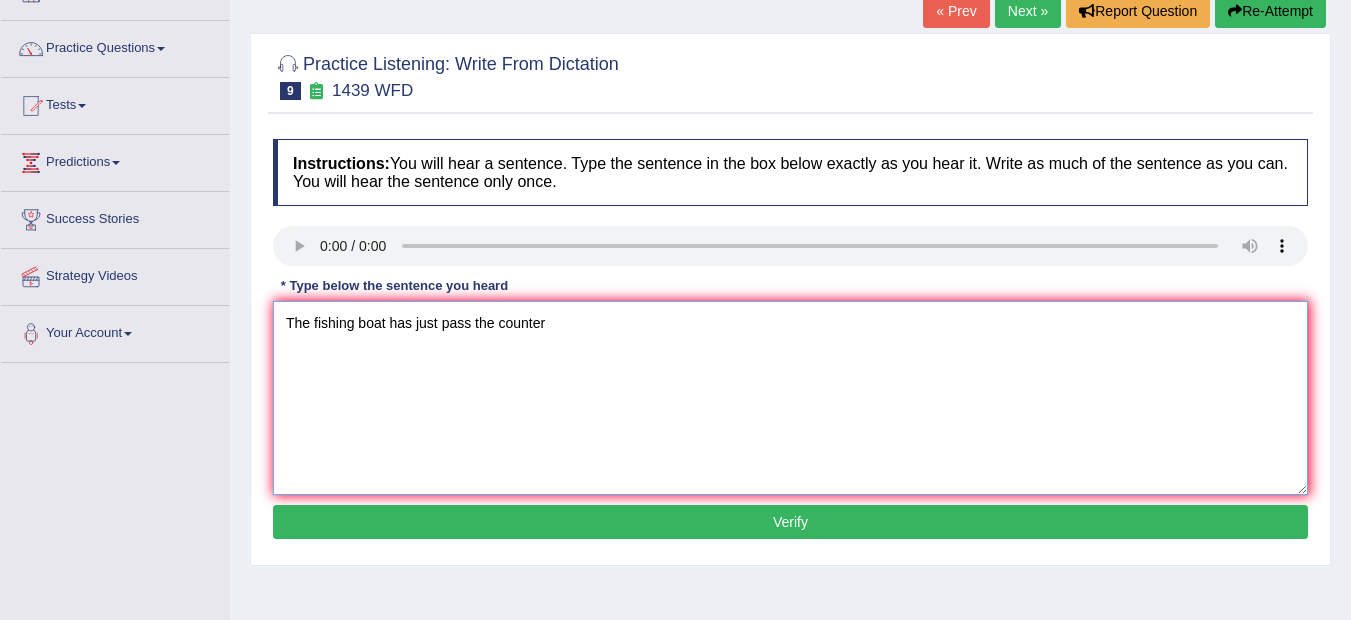 scroll, scrollTop: 160, scrollLeft: 0, axis: vertical 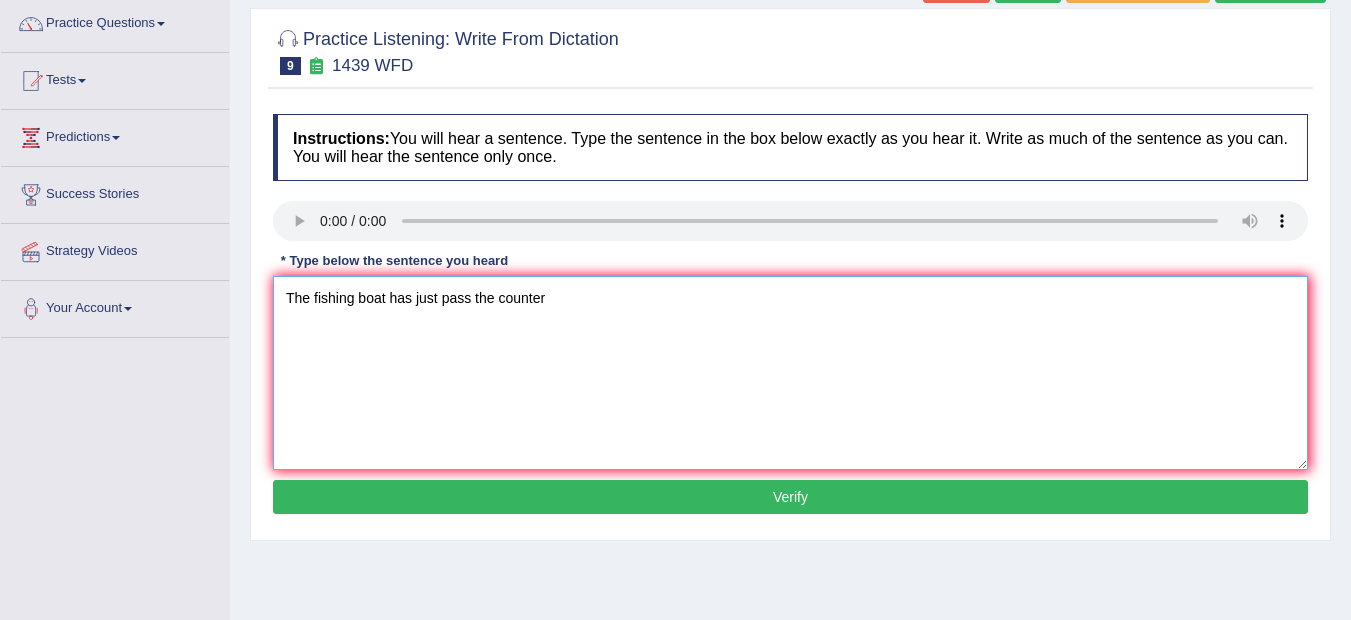 type on "The fishing boat has just pass the counter" 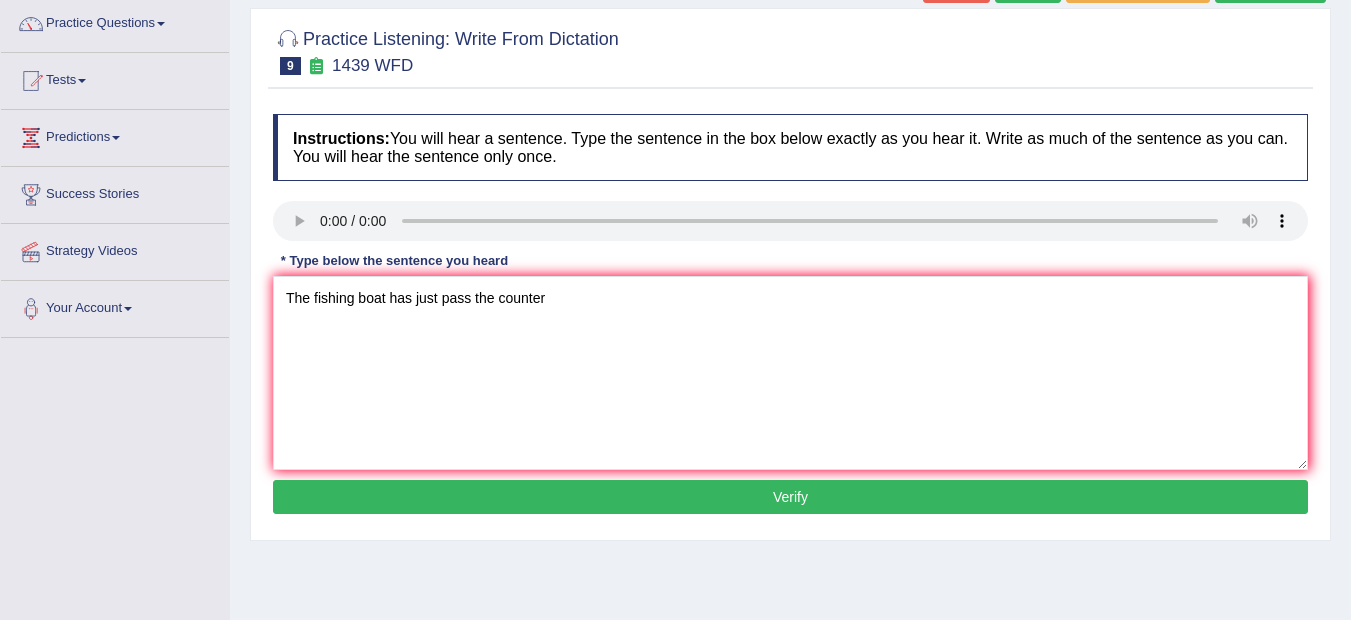 click on "Verify" at bounding box center [790, 497] 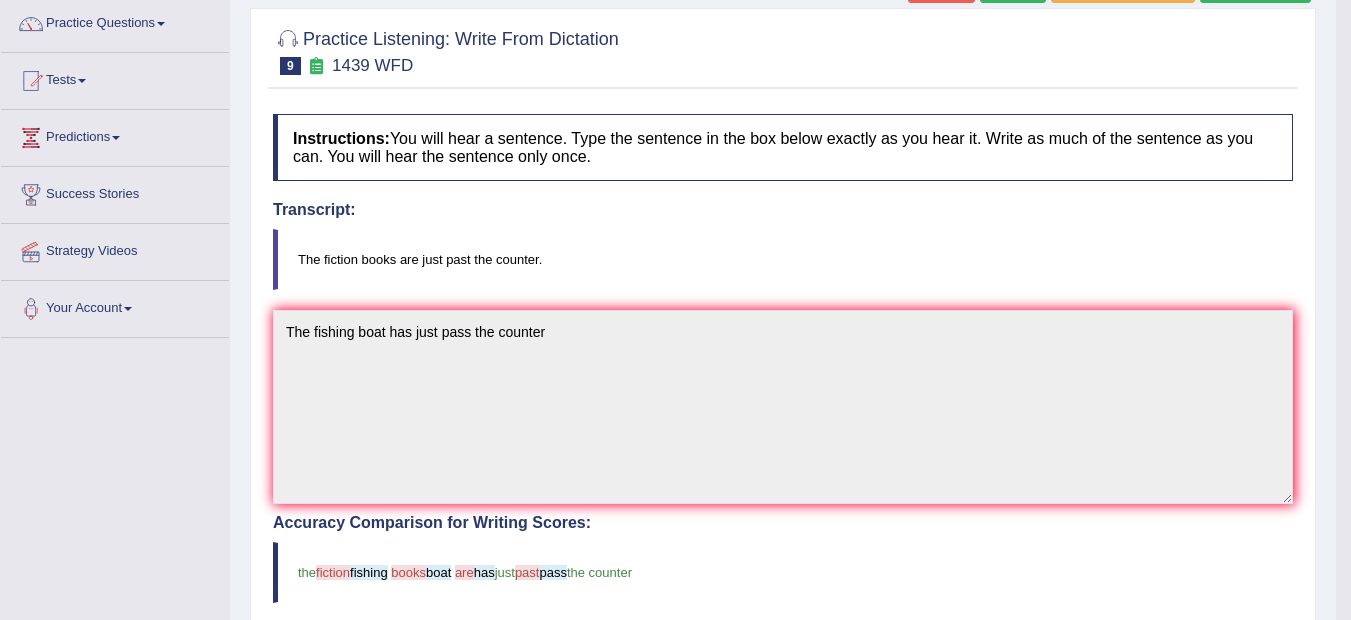 click on "Re-Attempt" at bounding box center [1255, -14] 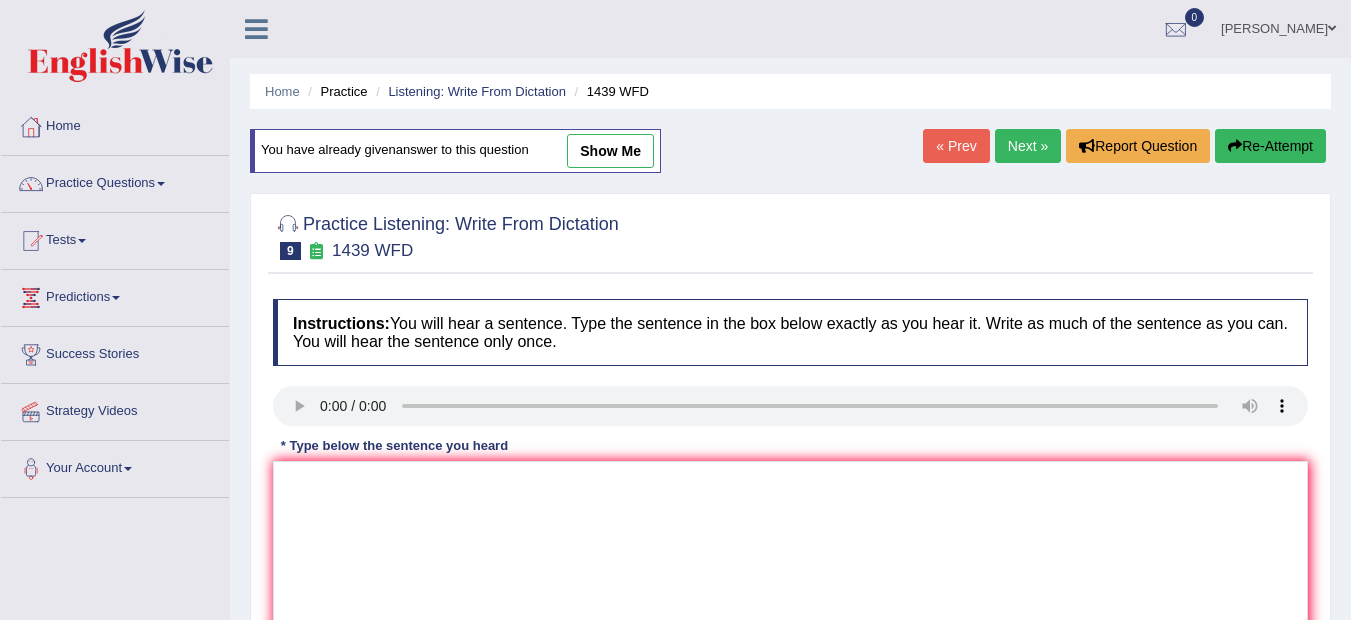 scroll, scrollTop: 166, scrollLeft: 0, axis: vertical 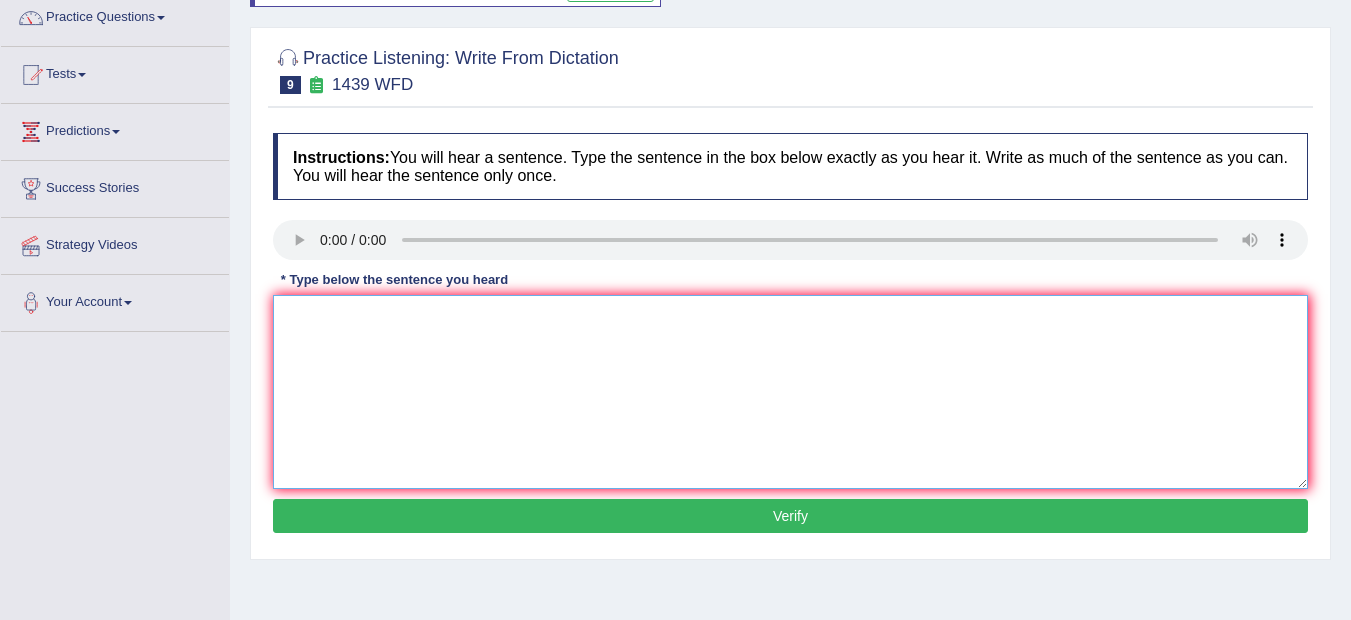 click at bounding box center [790, 392] 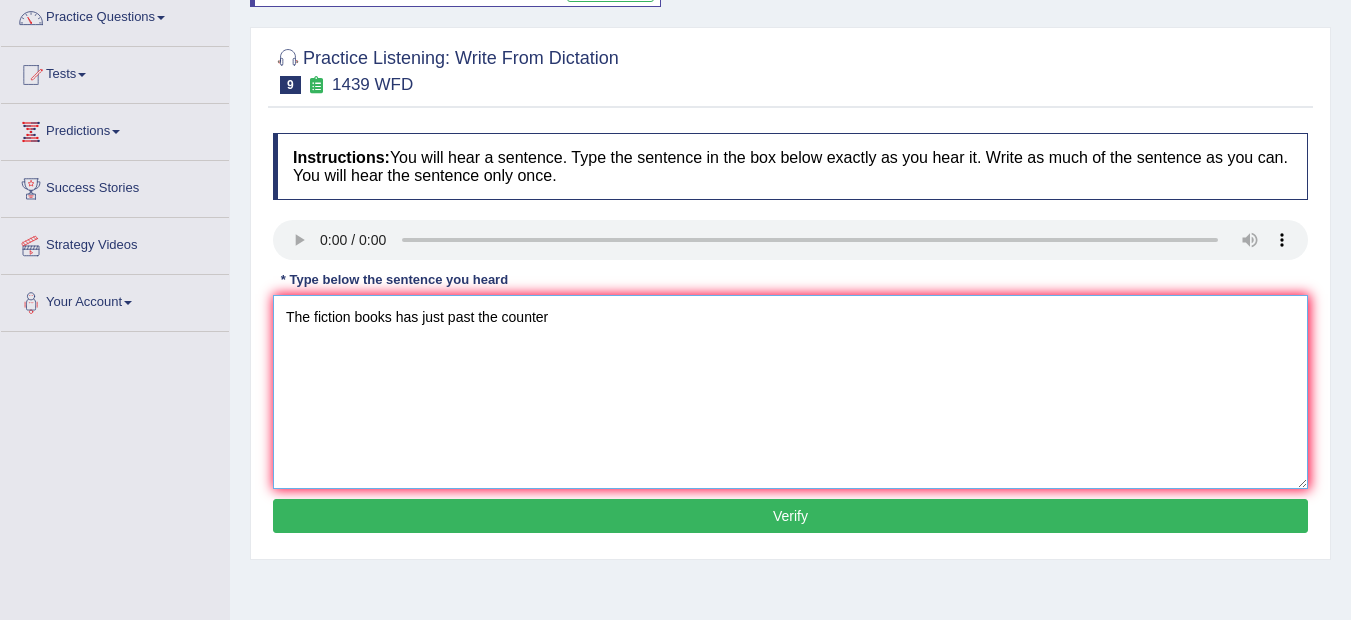 click on "The fiction books has just past the counter" at bounding box center [790, 392] 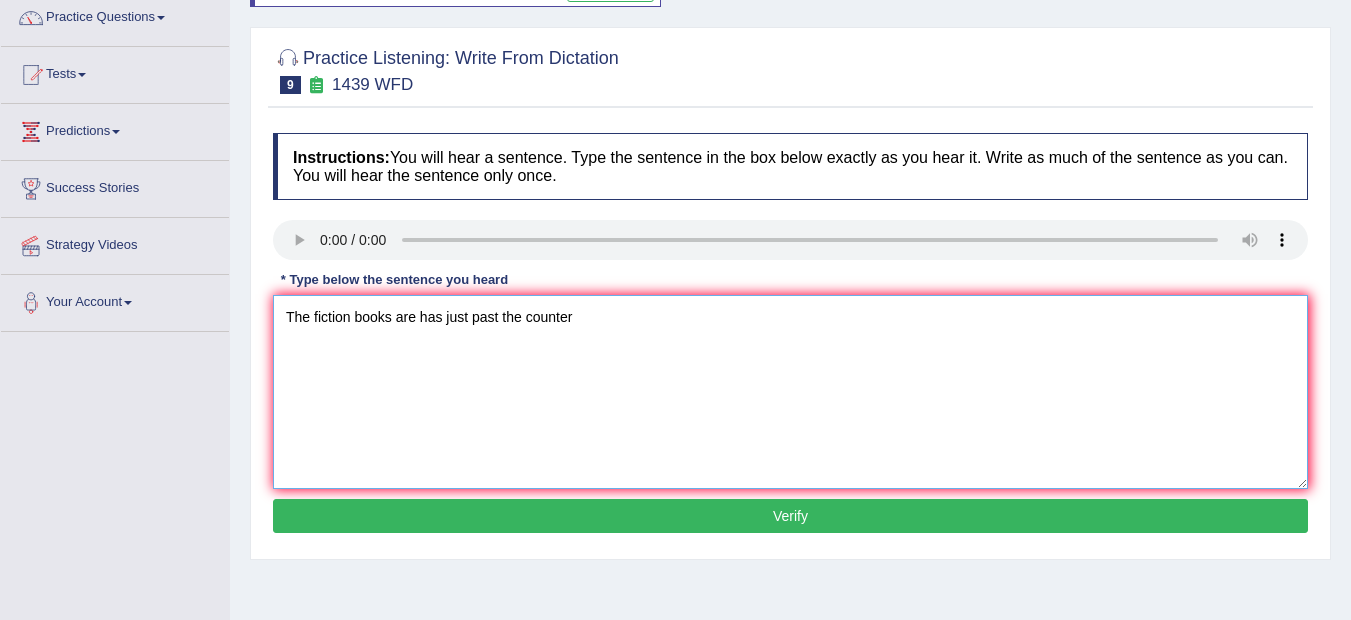 type on "The fiction books are has just past the counter" 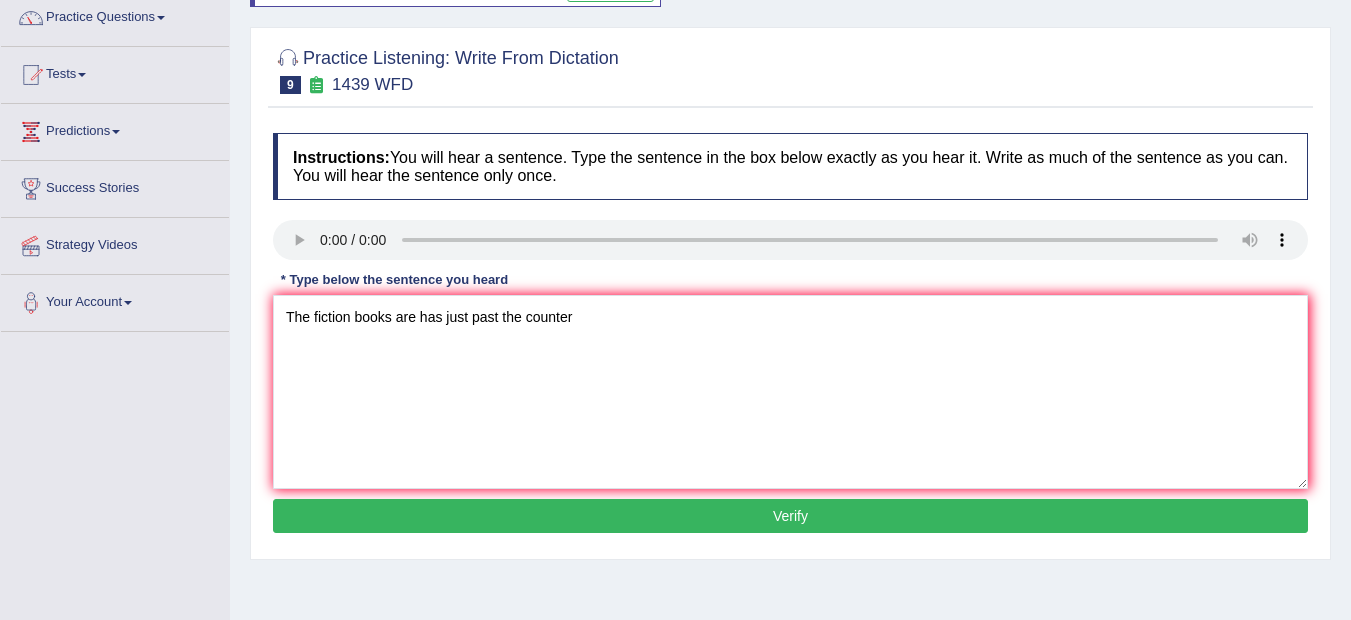 click on "Verify" at bounding box center (790, 516) 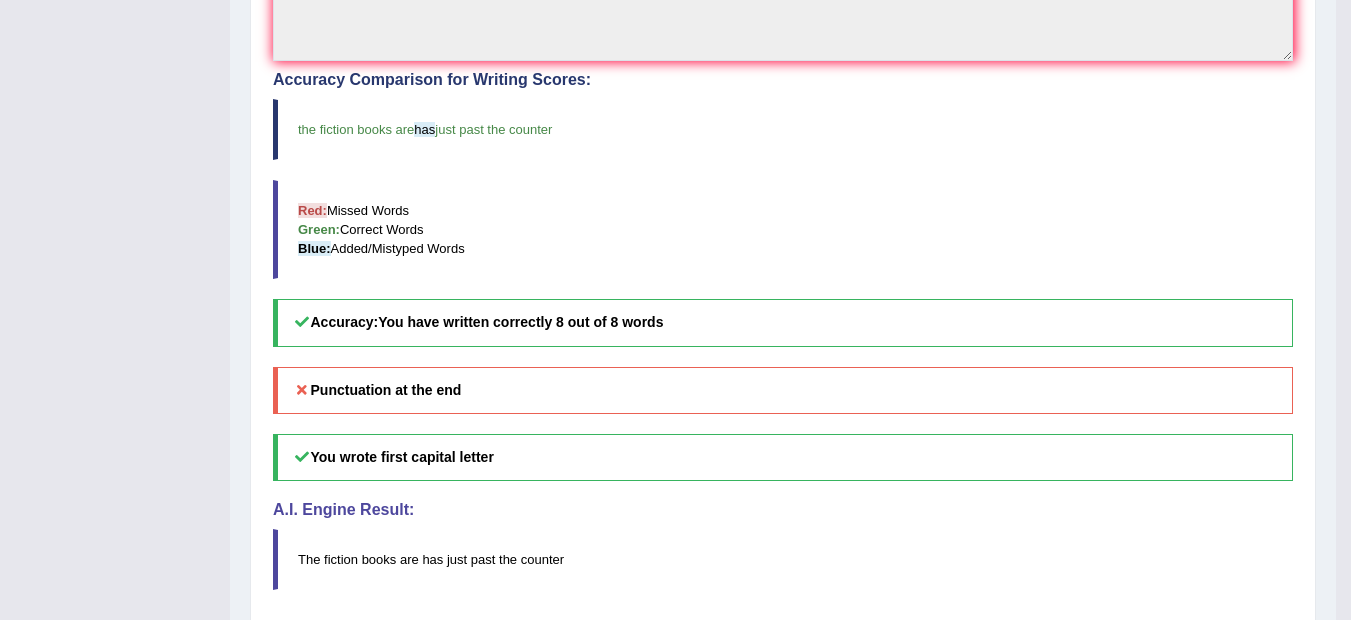 scroll, scrollTop: 646, scrollLeft: 0, axis: vertical 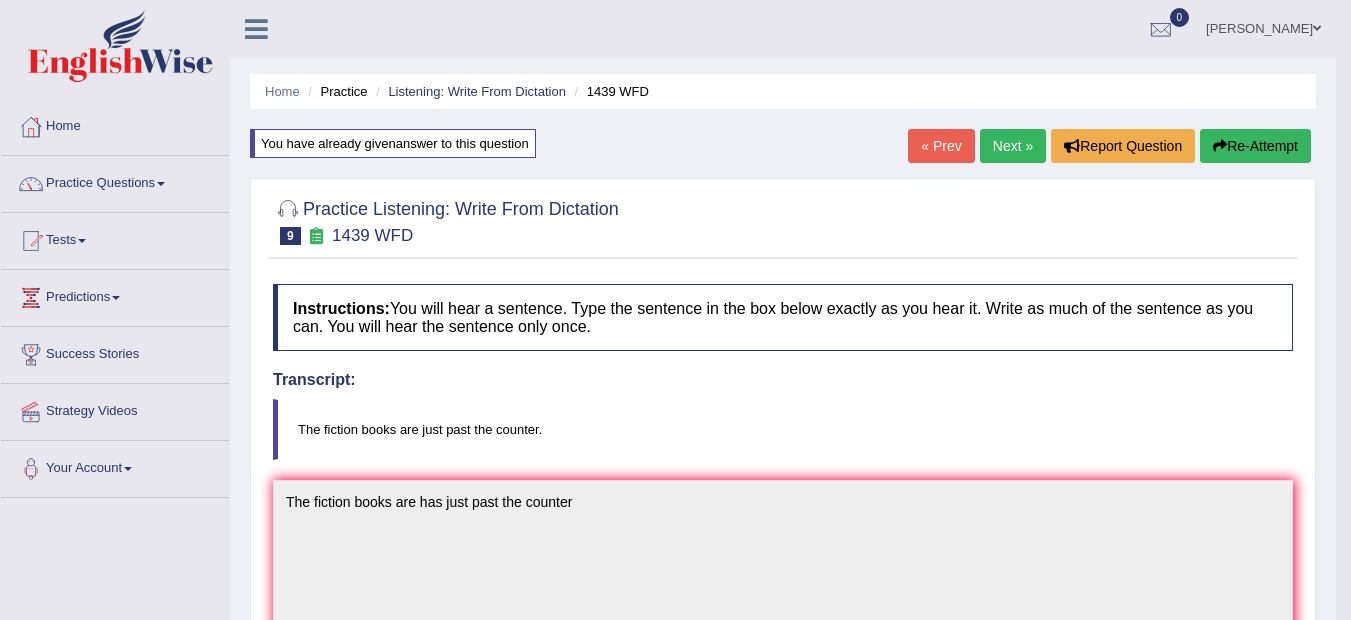 click on "Re-Attempt" at bounding box center (1255, 146) 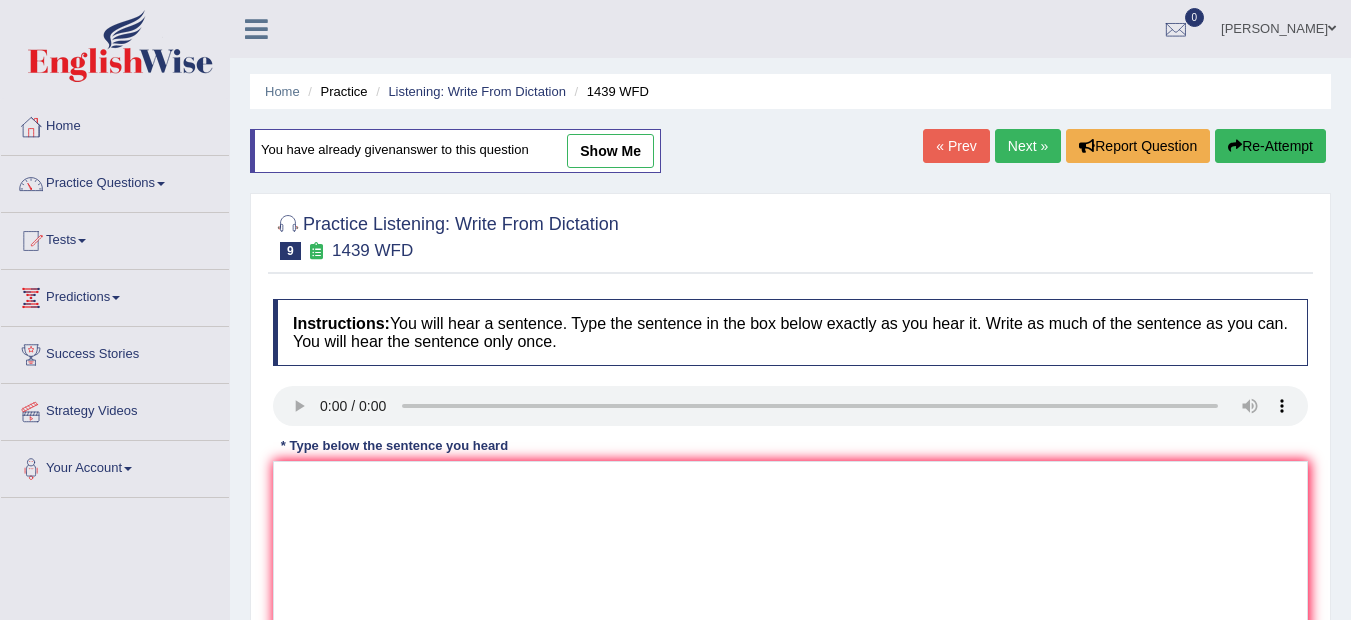 scroll, scrollTop: 0, scrollLeft: 0, axis: both 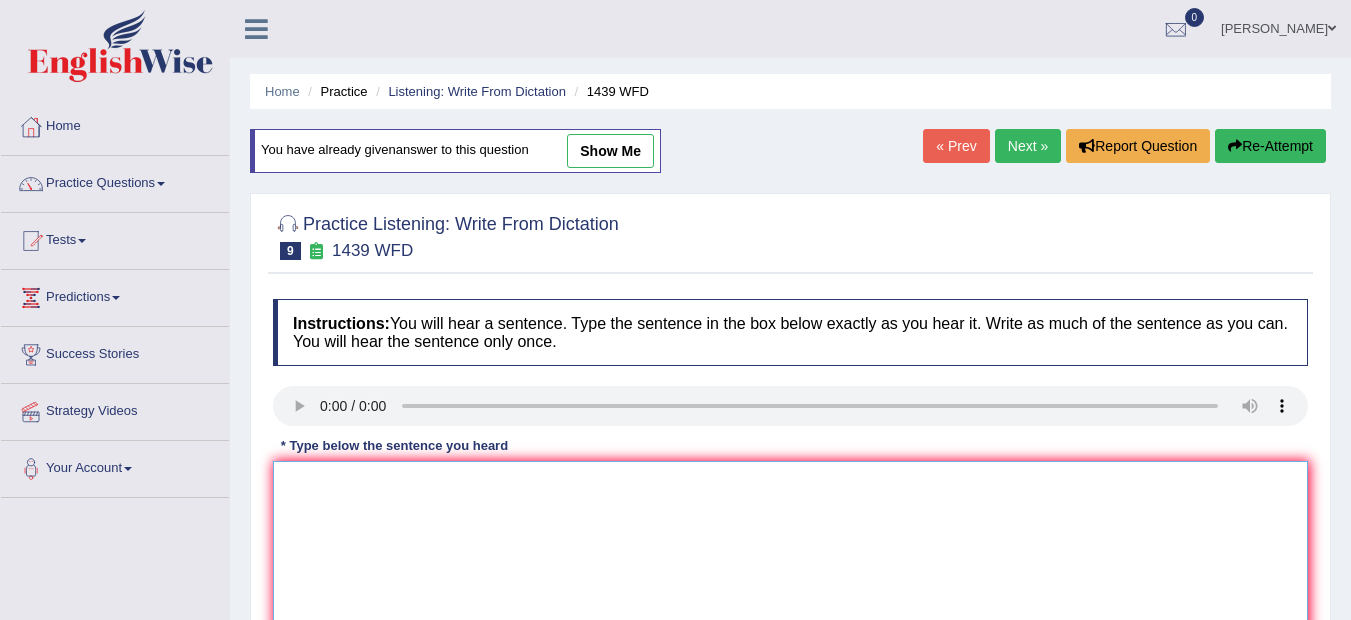 click at bounding box center (790, 558) 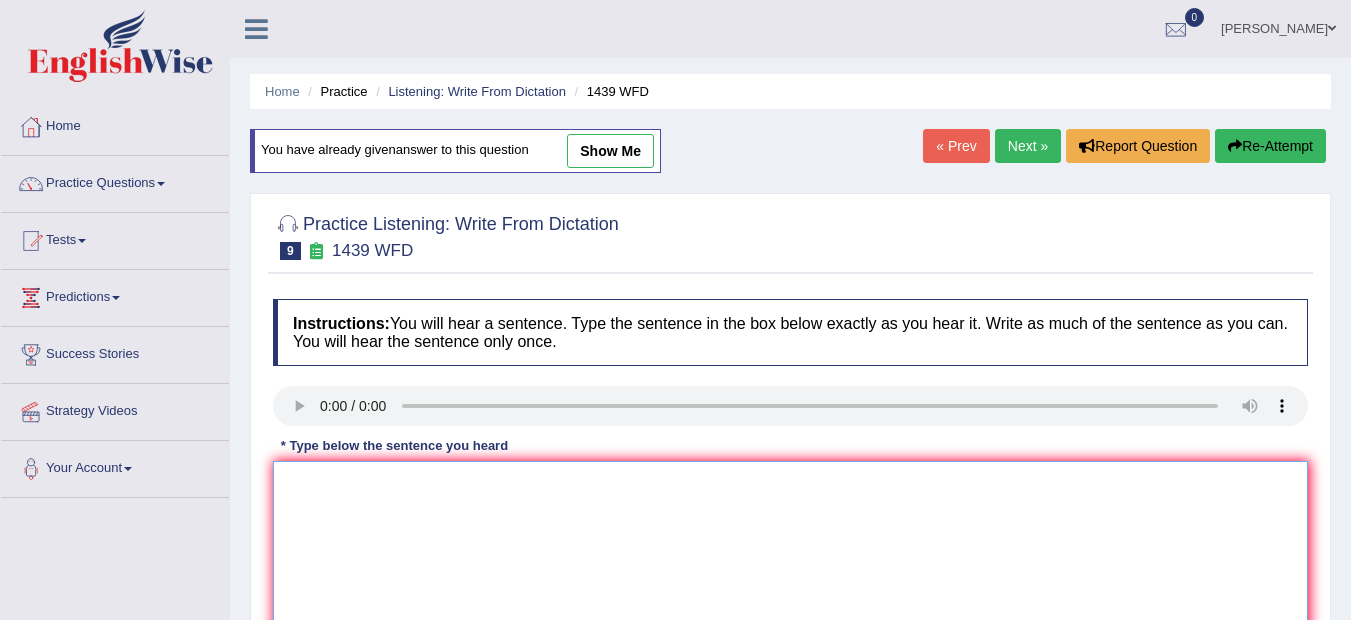 paste on "The fiction books are has just past the counter" 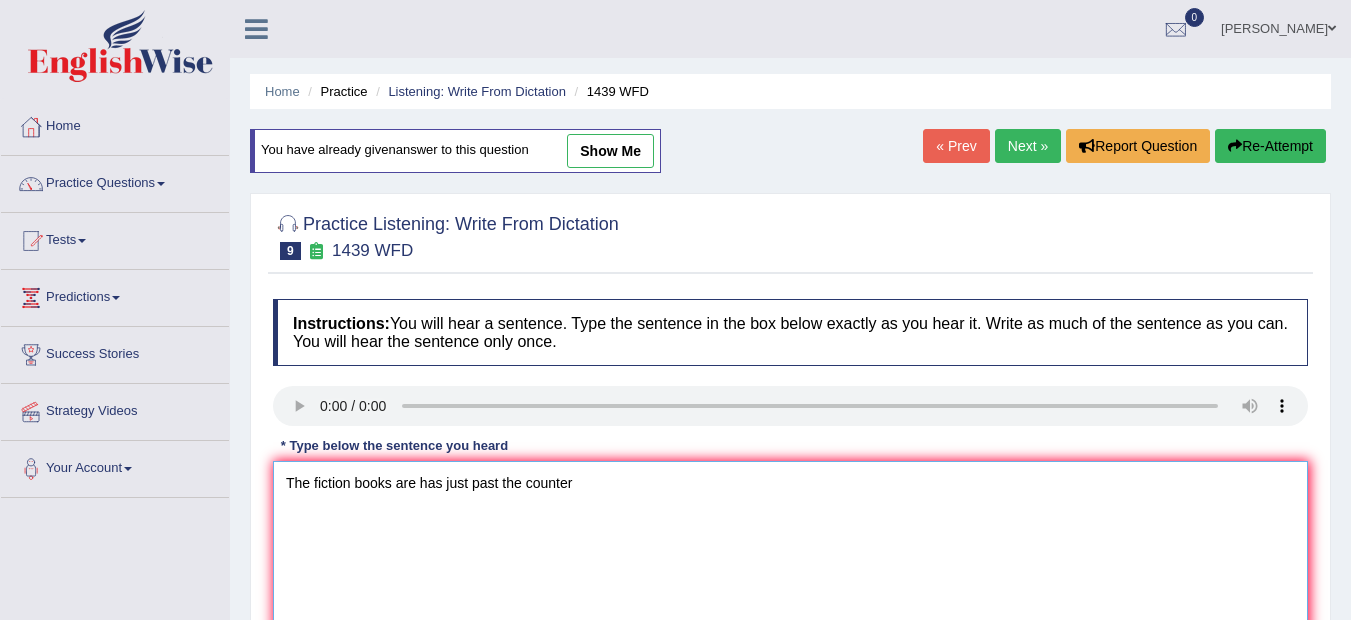 click on "The fiction books are has just past the counter" at bounding box center (790, 558) 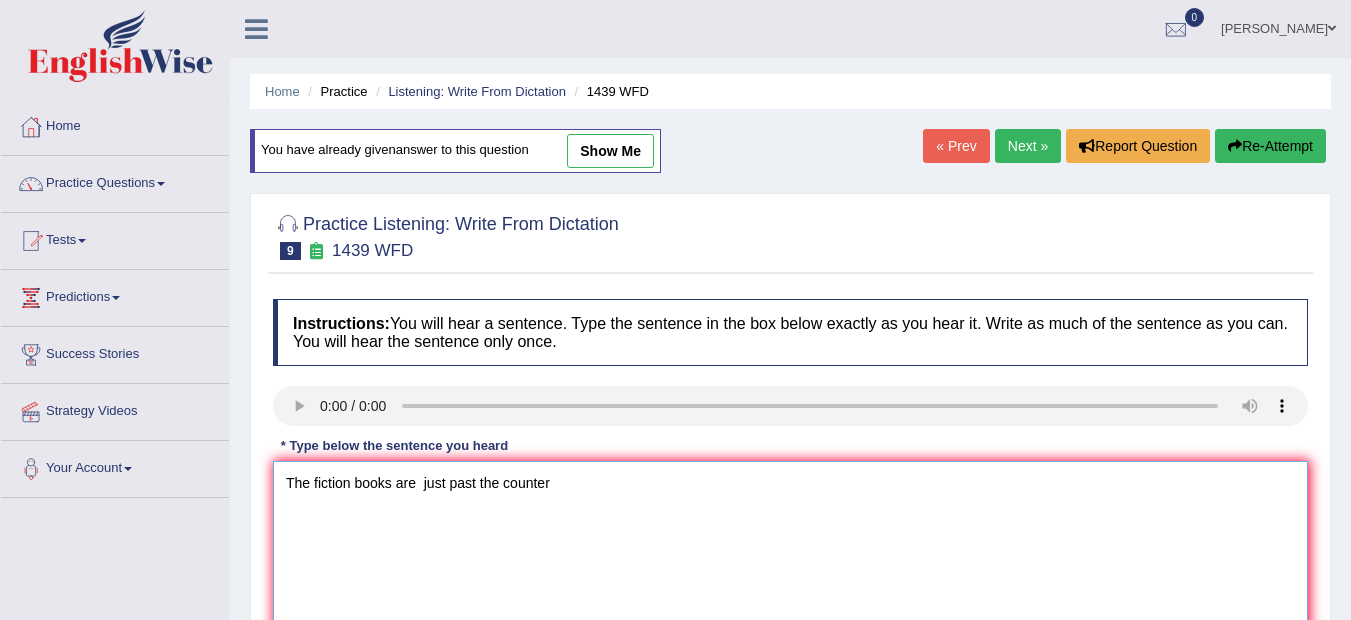 click on "The fiction books are  just past the counter" at bounding box center [790, 558] 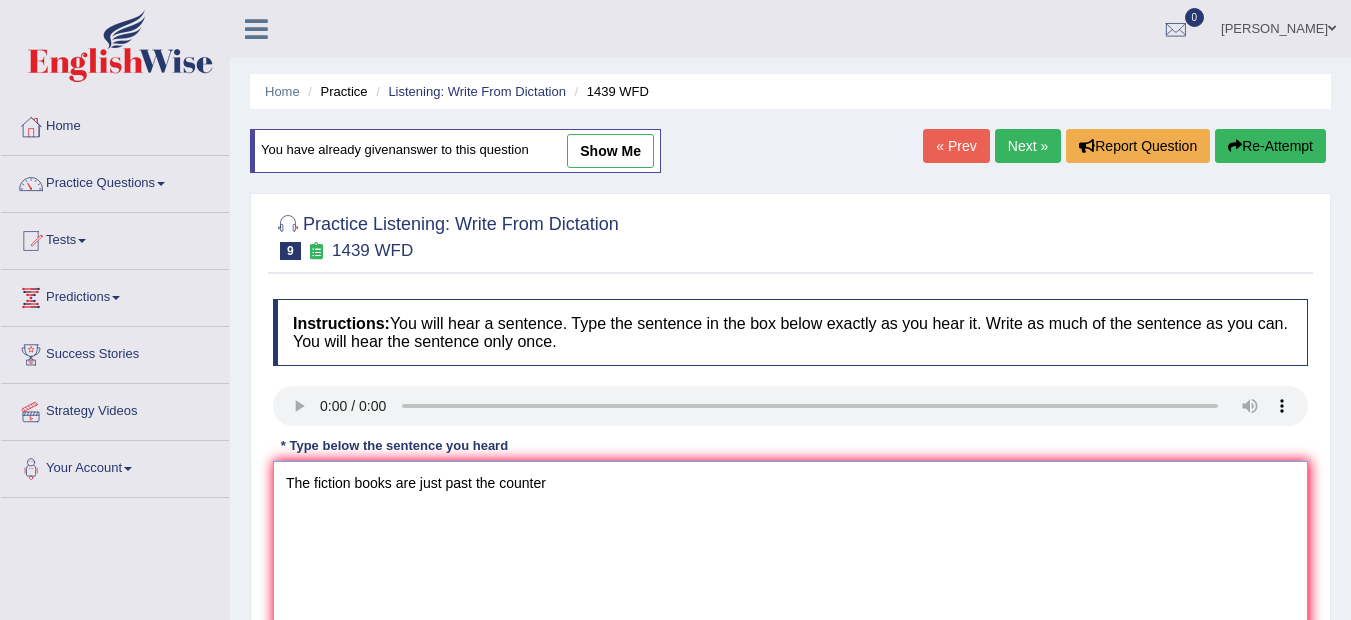 click on "The fiction books are just past the counter" at bounding box center (790, 558) 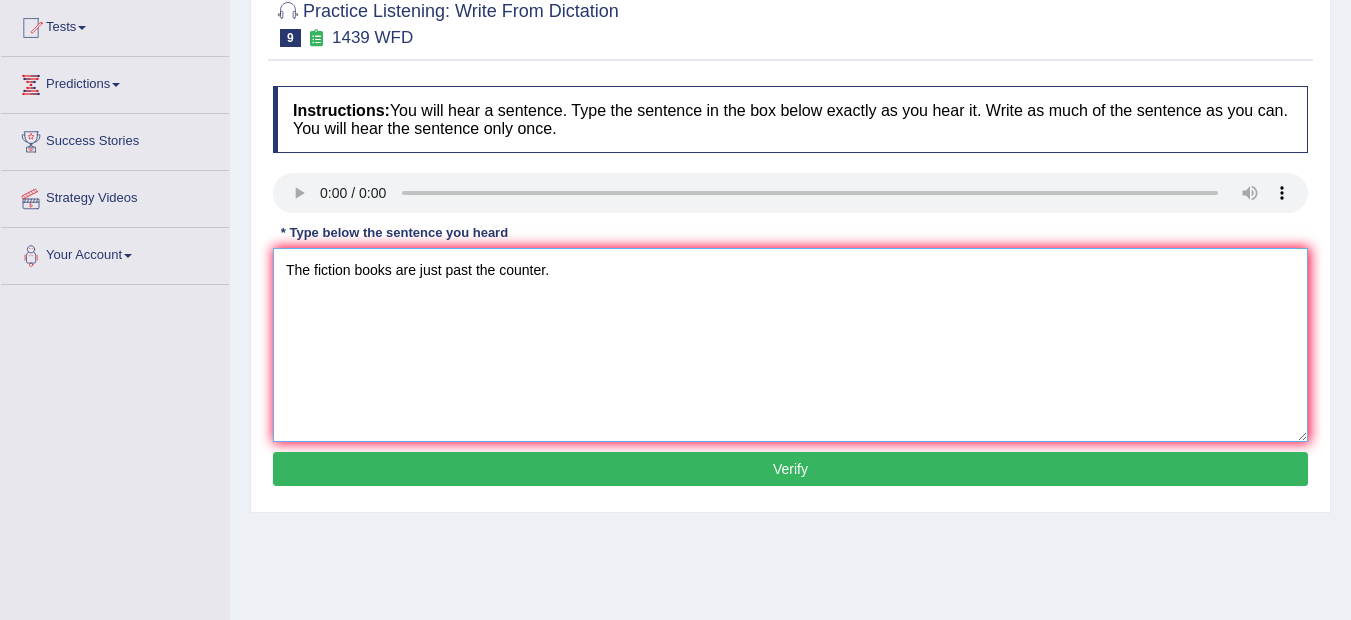 scroll, scrollTop: 240, scrollLeft: 0, axis: vertical 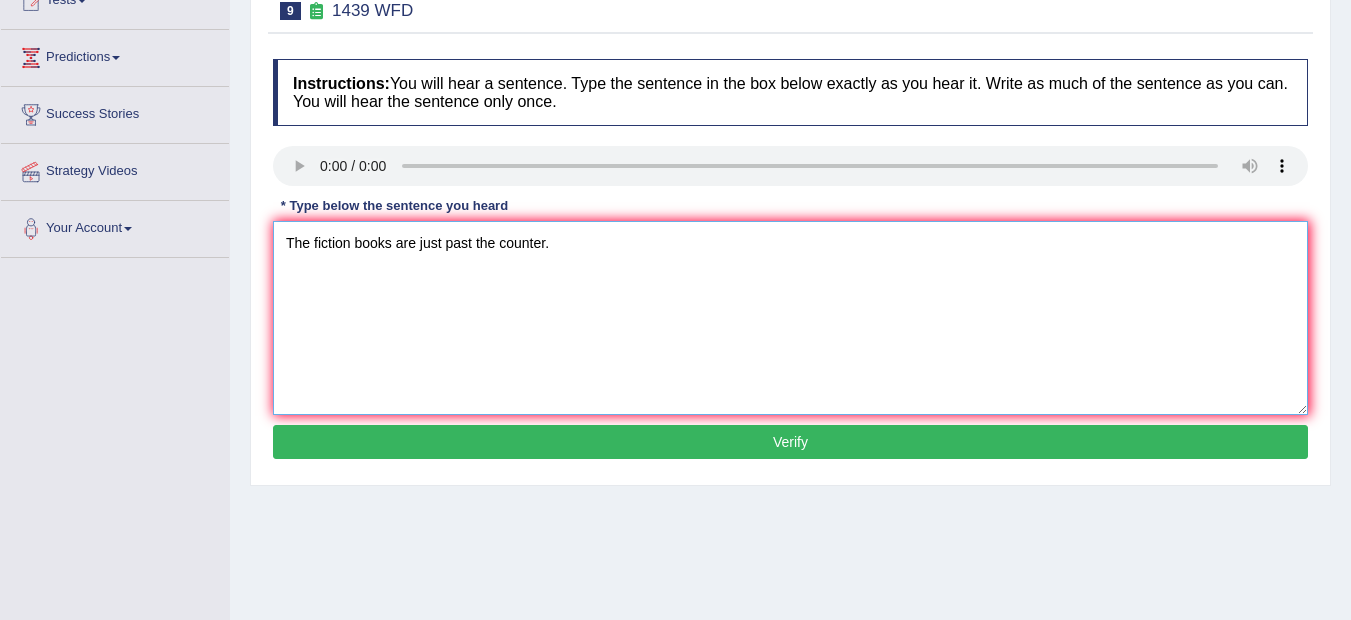 type on "The fiction books are just past the counter." 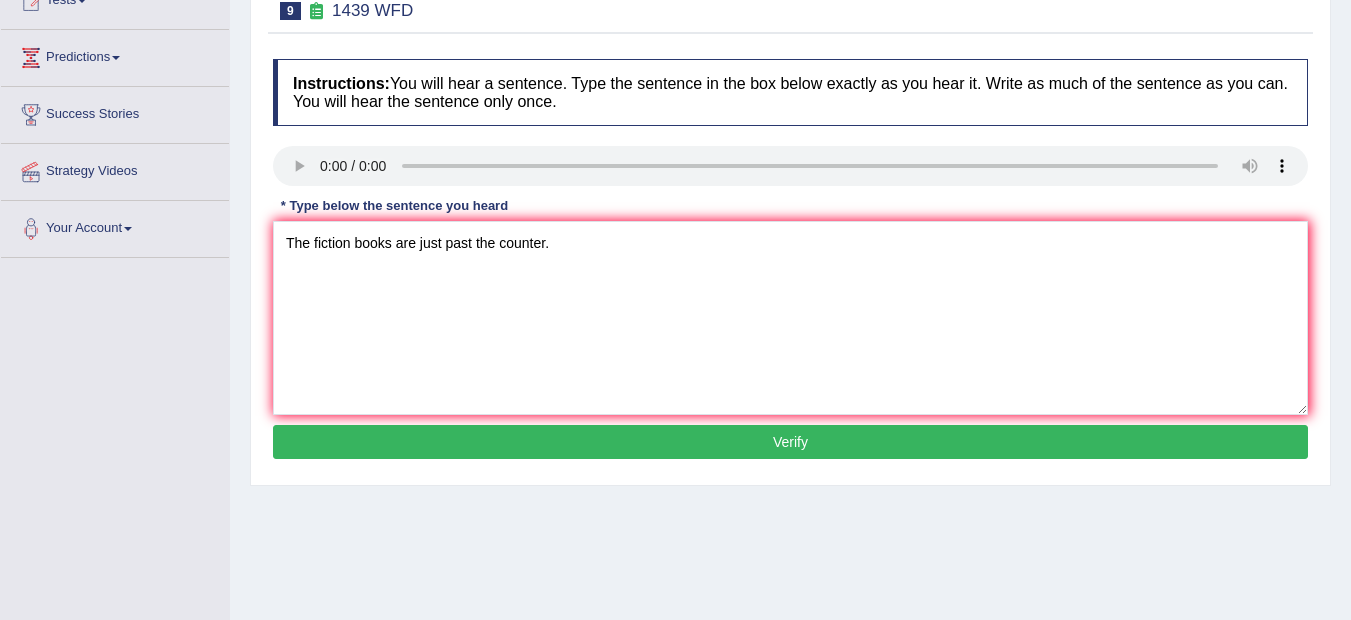 click on "Verify" at bounding box center [790, 442] 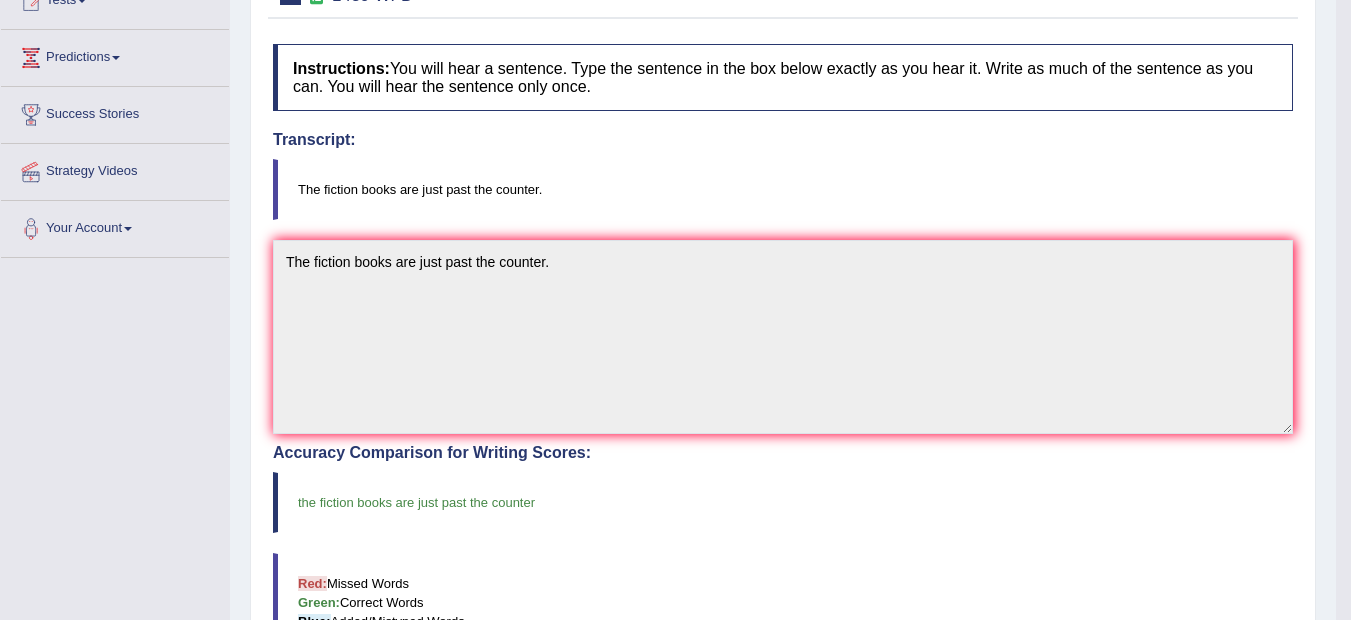 click on "Toggle navigation
Home
Practice Questions   Speaking Practice Read Aloud
Repeat Sentence
Describe Image
Re-tell Lecture
Answer Short Question
Writing Practice  Summarize Written Text
Write Essay
Reading Practice  Reading & Writing: Fill In The Blanks
Choose Multiple Answers
Re-order Paragraphs
Fill In The Blanks
Choose Single Answer
Listening Practice  Summarize Spoken Text
Highlight Incorrect Words
Highlight Correct Summary
Select Missing Word
Choose Single Answer
Choose Multiple Answers
Fill In The Blanks
Write From Dictation
Pronunciation
Tests  Take Practice Sectional Test
Take Mock Test
History
Predictions" at bounding box center (675, 70) 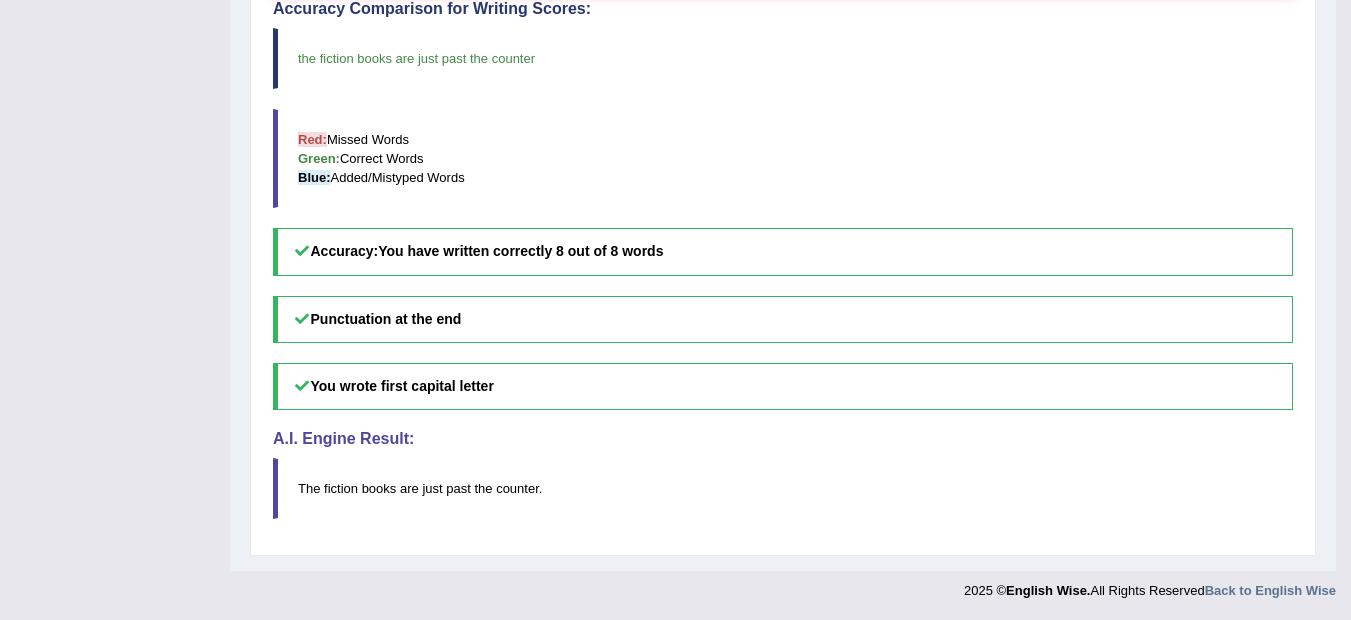 scroll, scrollTop: 685, scrollLeft: 0, axis: vertical 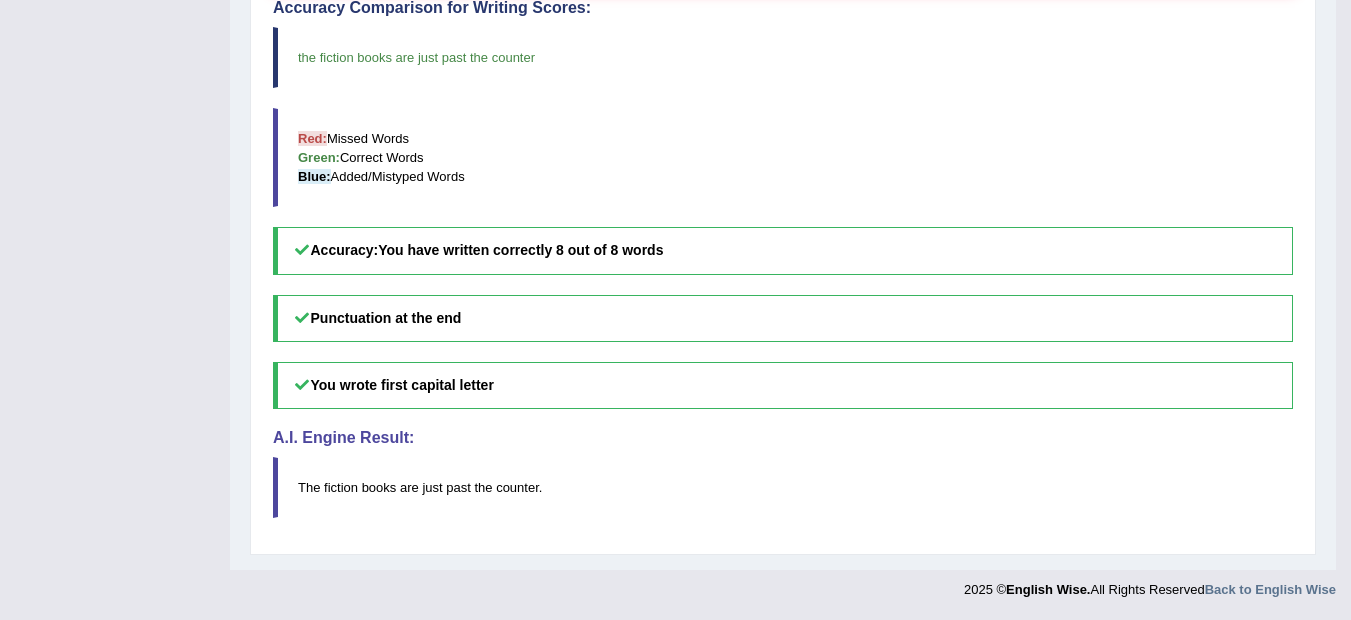 drag, startPoint x: 1295, startPoint y: 460, endPoint x: 1140, endPoint y: 467, distance: 155.15799 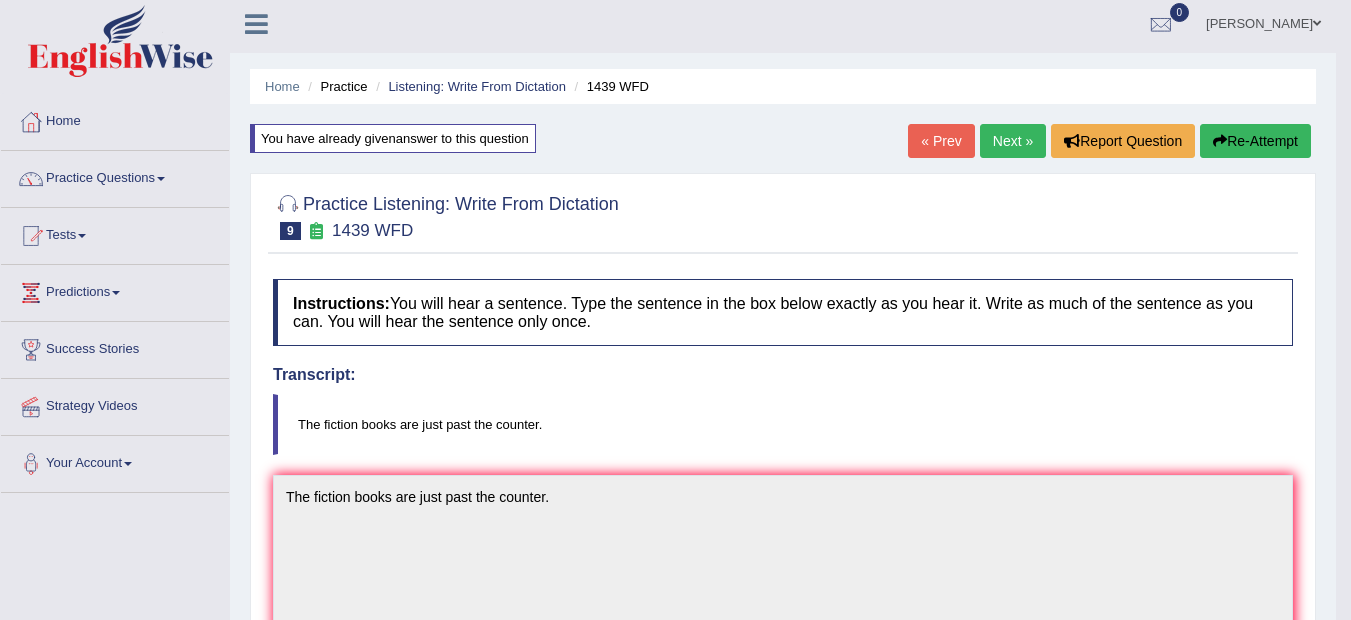 scroll, scrollTop: 0, scrollLeft: 0, axis: both 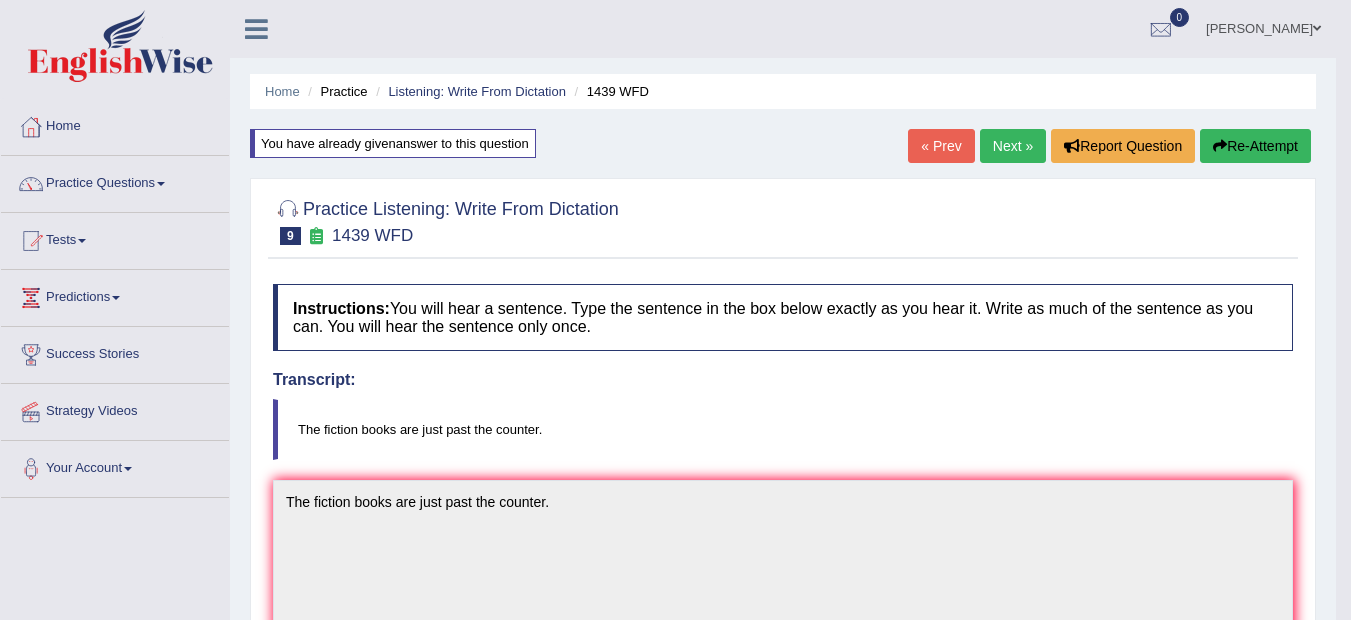 click on "Next »" at bounding box center [1013, 146] 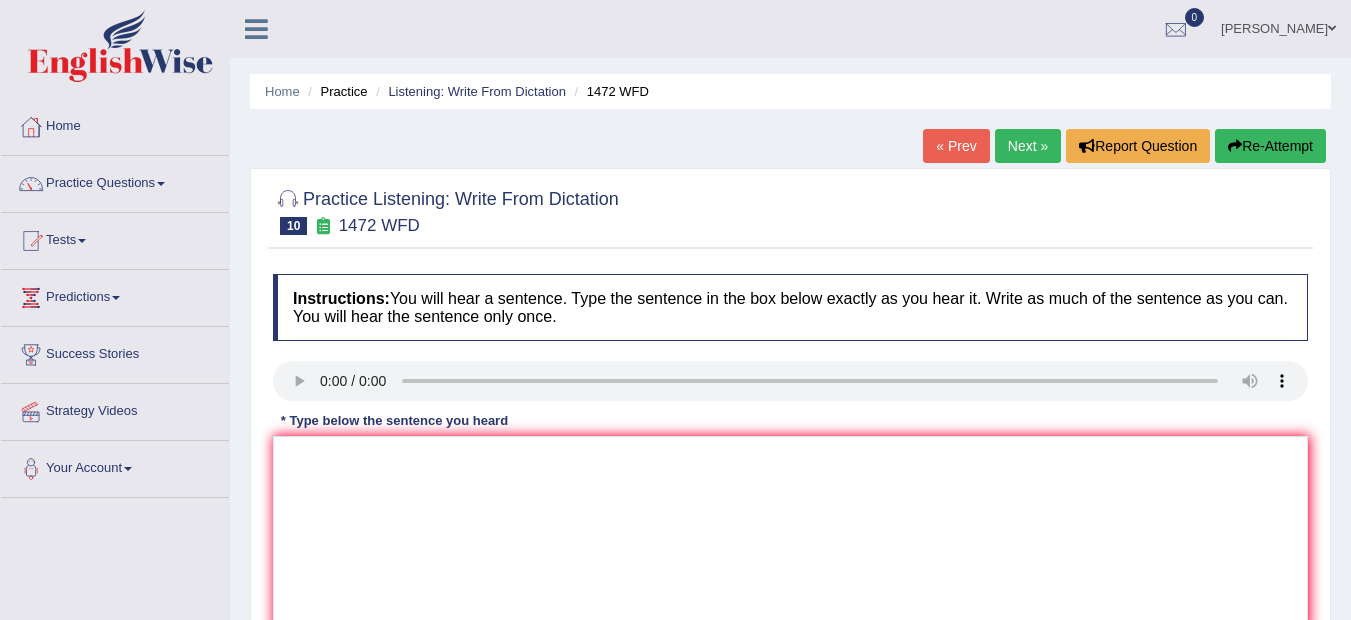 scroll, scrollTop: 0, scrollLeft: 0, axis: both 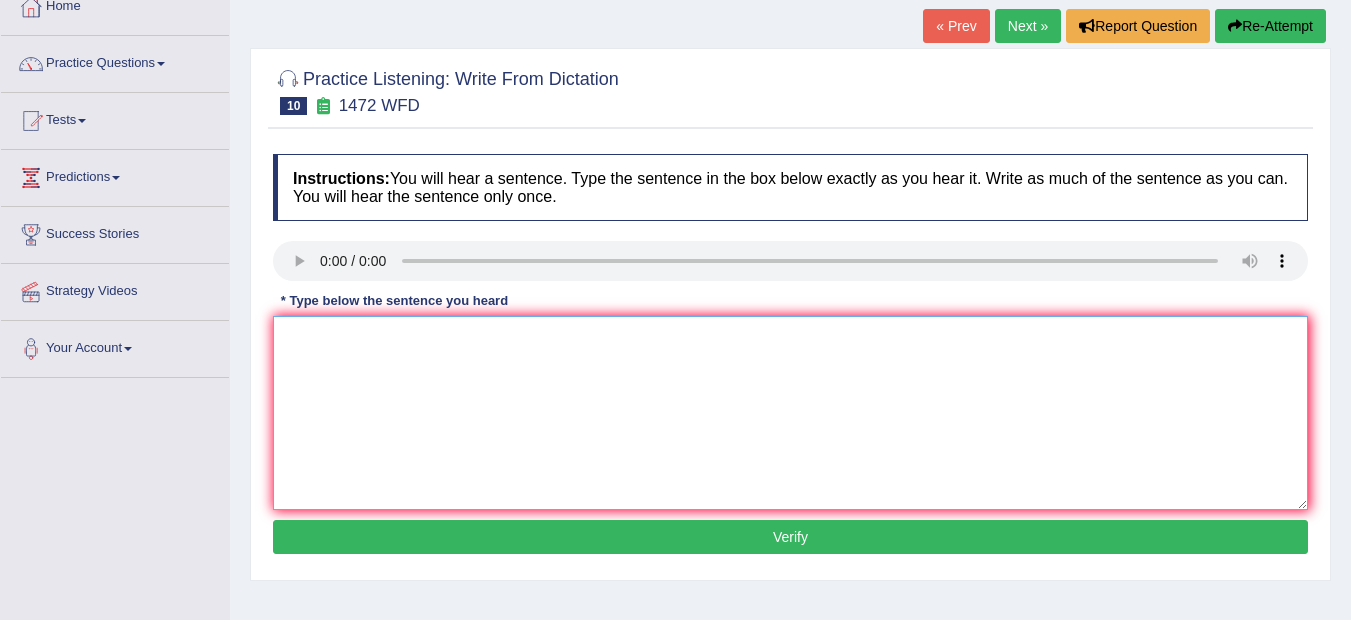 click at bounding box center (790, 413) 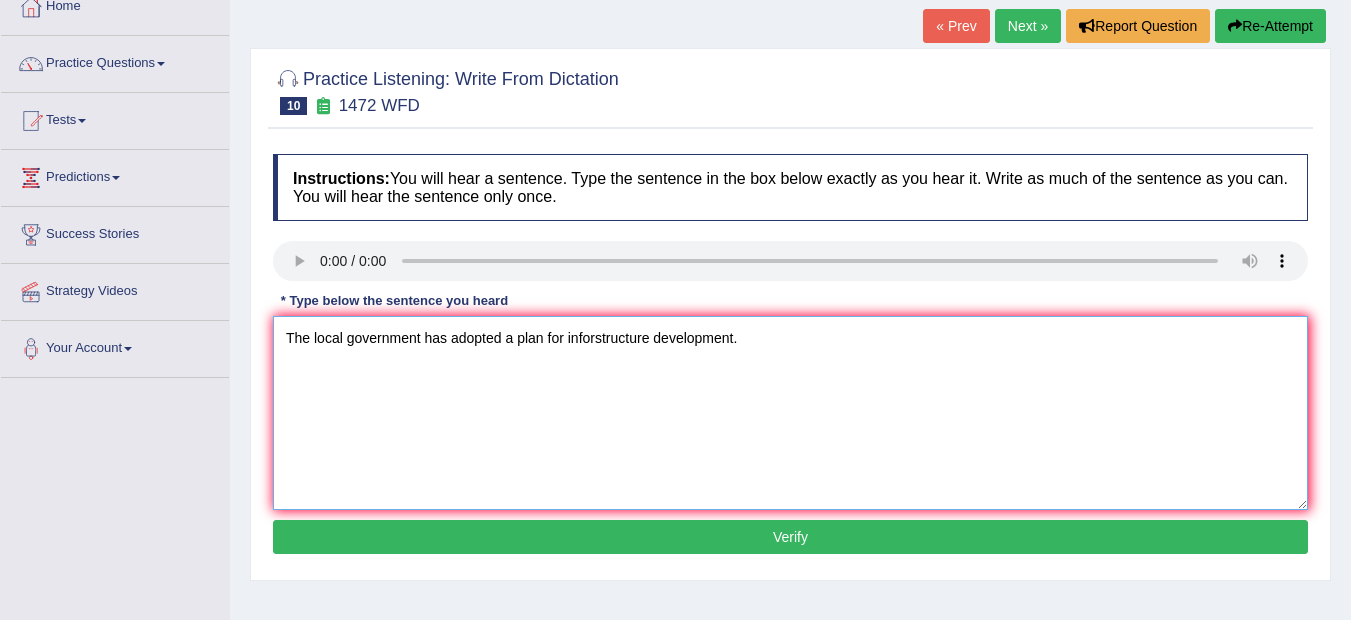 click on "The local government has adopted a plan for inforstructure development." at bounding box center (790, 413) 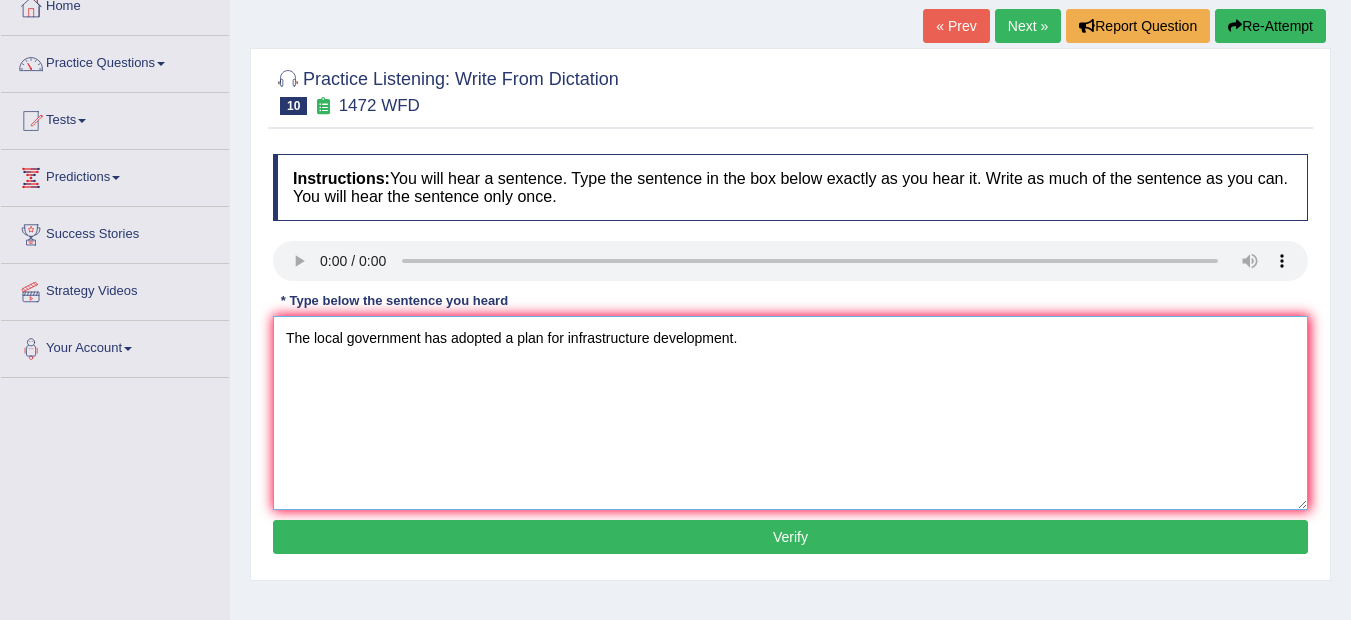 type on "The local government has adopted a plan for infrastructure development." 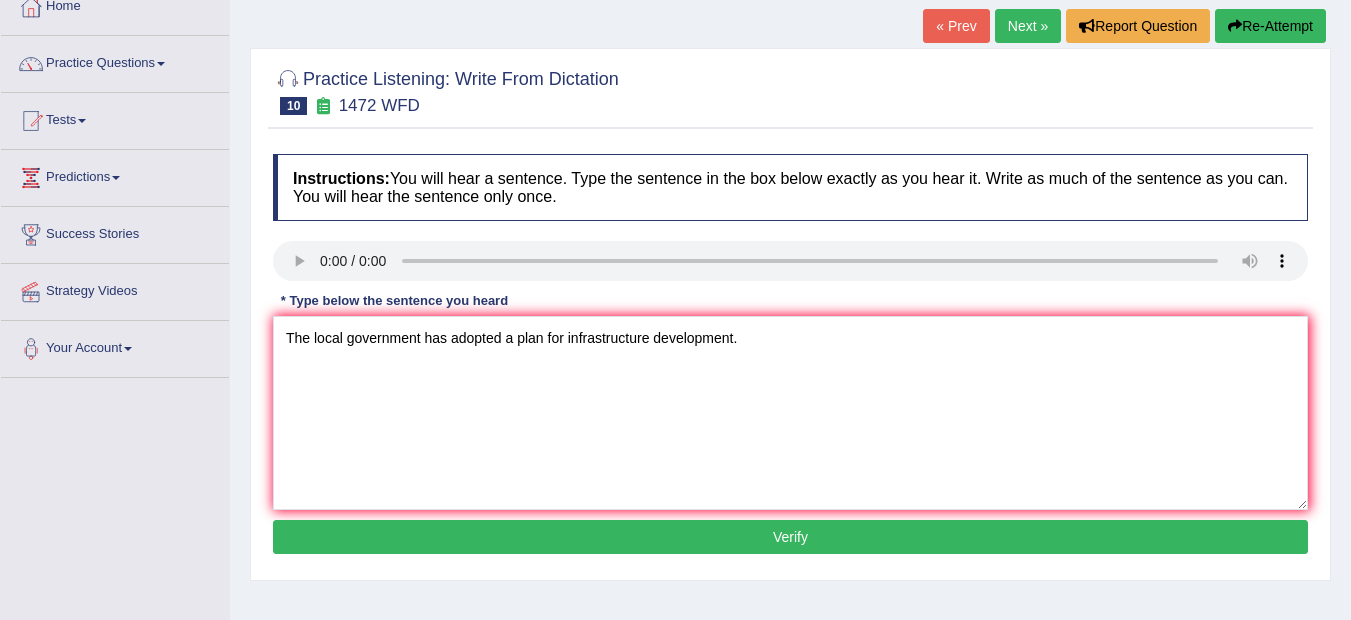 click on "Verify" at bounding box center [790, 537] 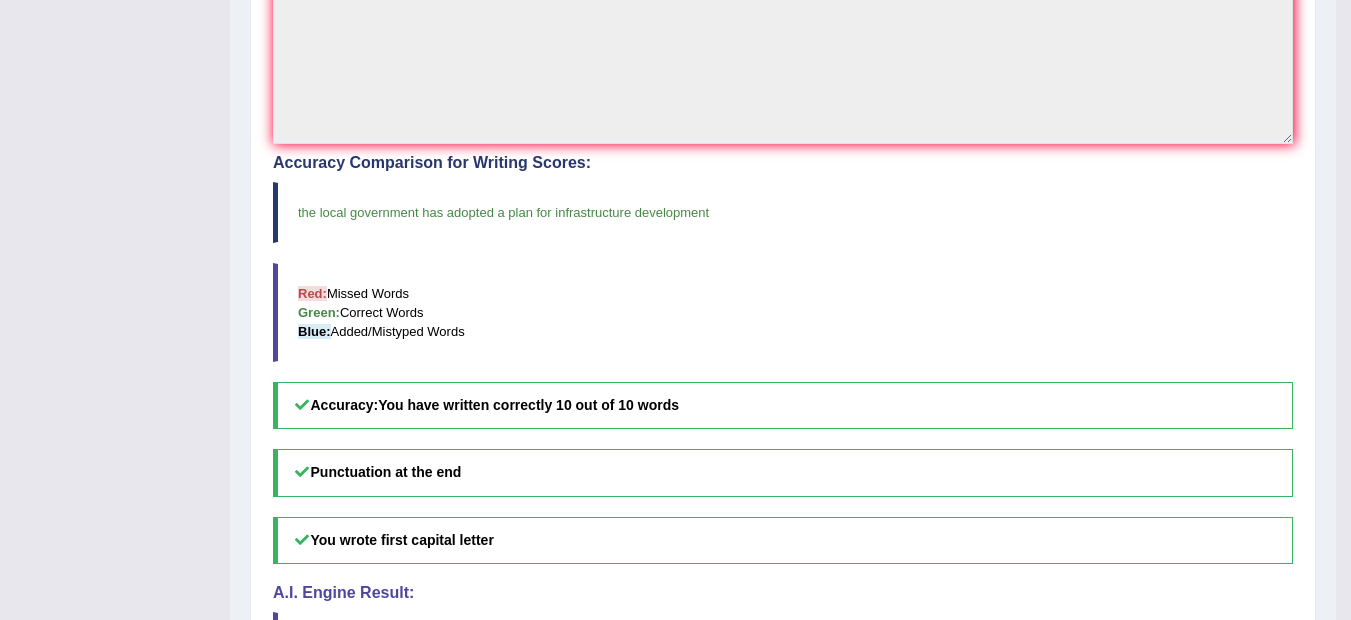scroll, scrollTop: 560, scrollLeft: 0, axis: vertical 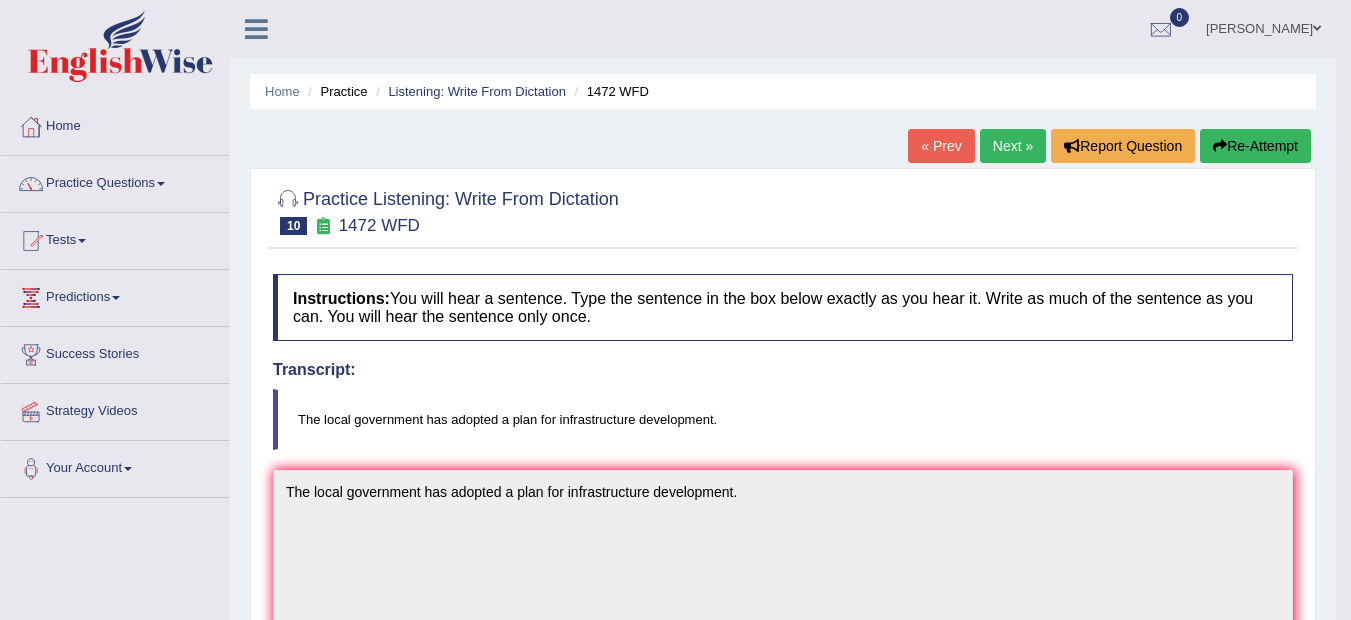 click on "Next »" at bounding box center (1013, 146) 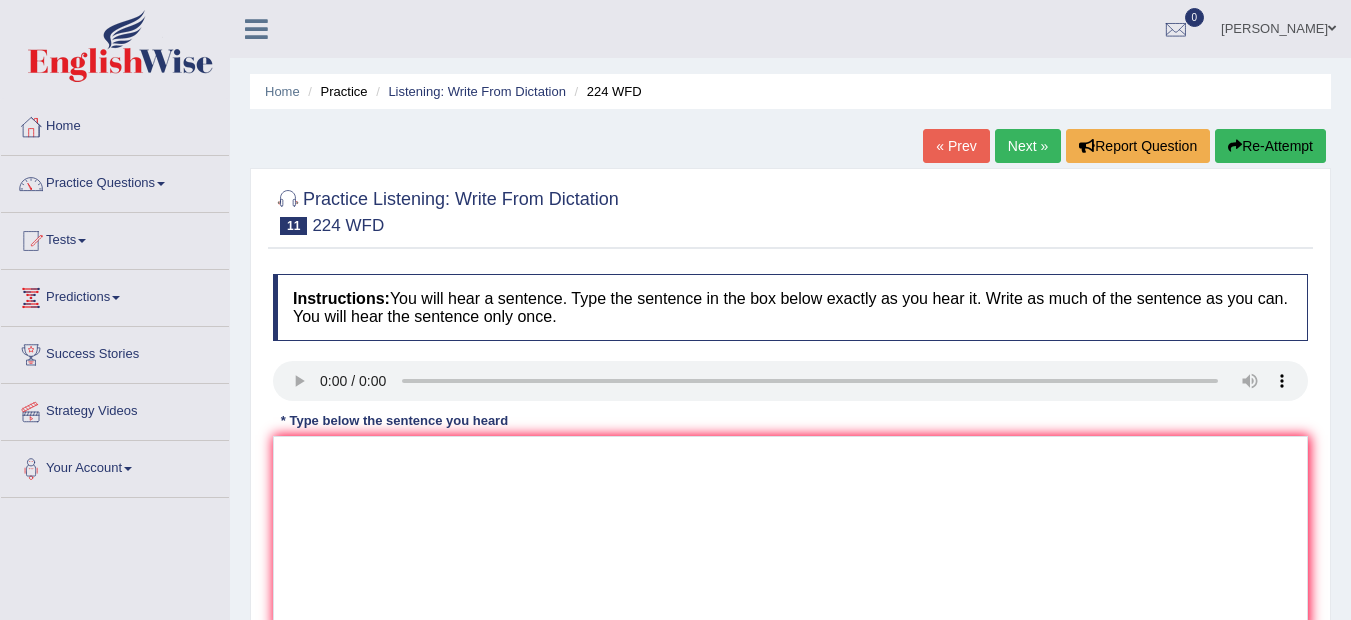 scroll, scrollTop: 0, scrollLeft: 0, axis: both 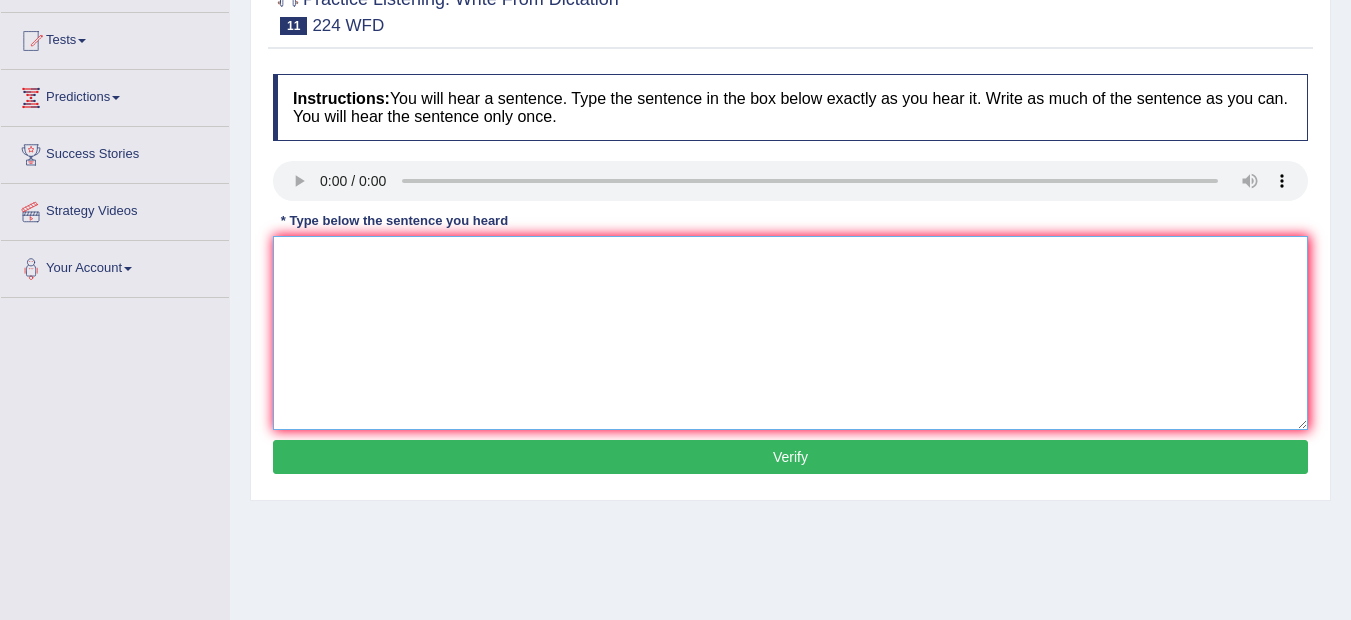 click at bounding box center (790, 333) 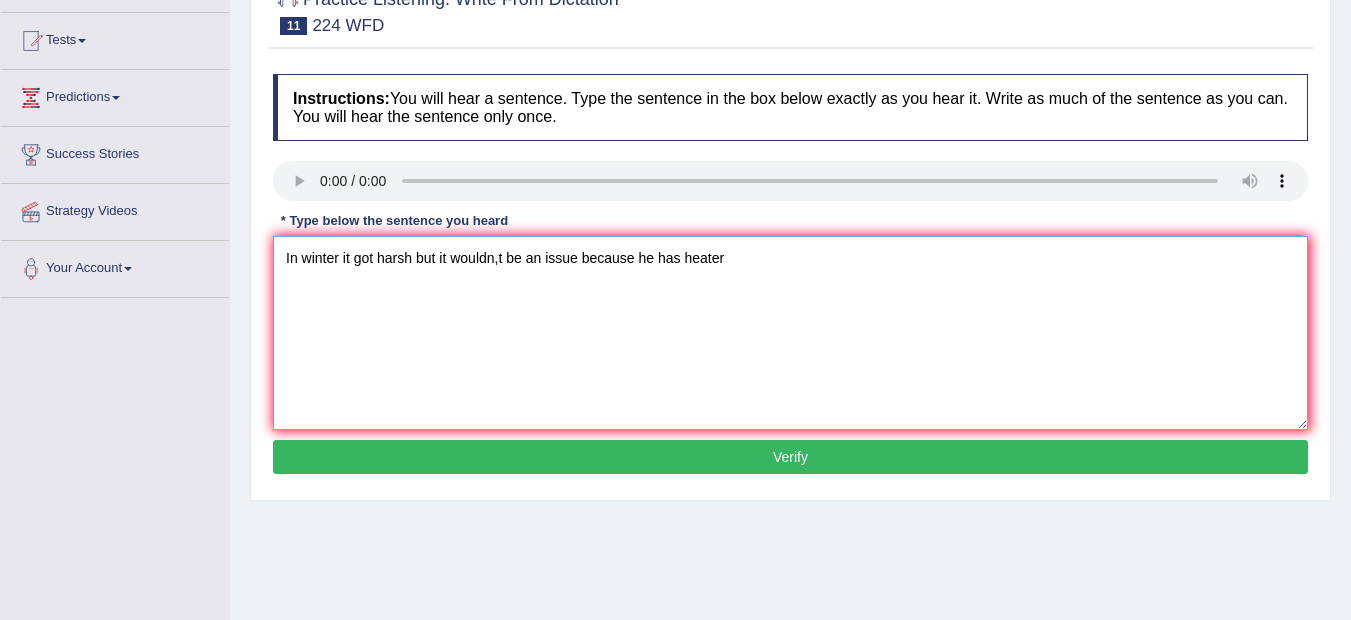 click on "In winter it got harsh but it wouldn,t be an issue because he has heater" at bounding box center [790, 333] 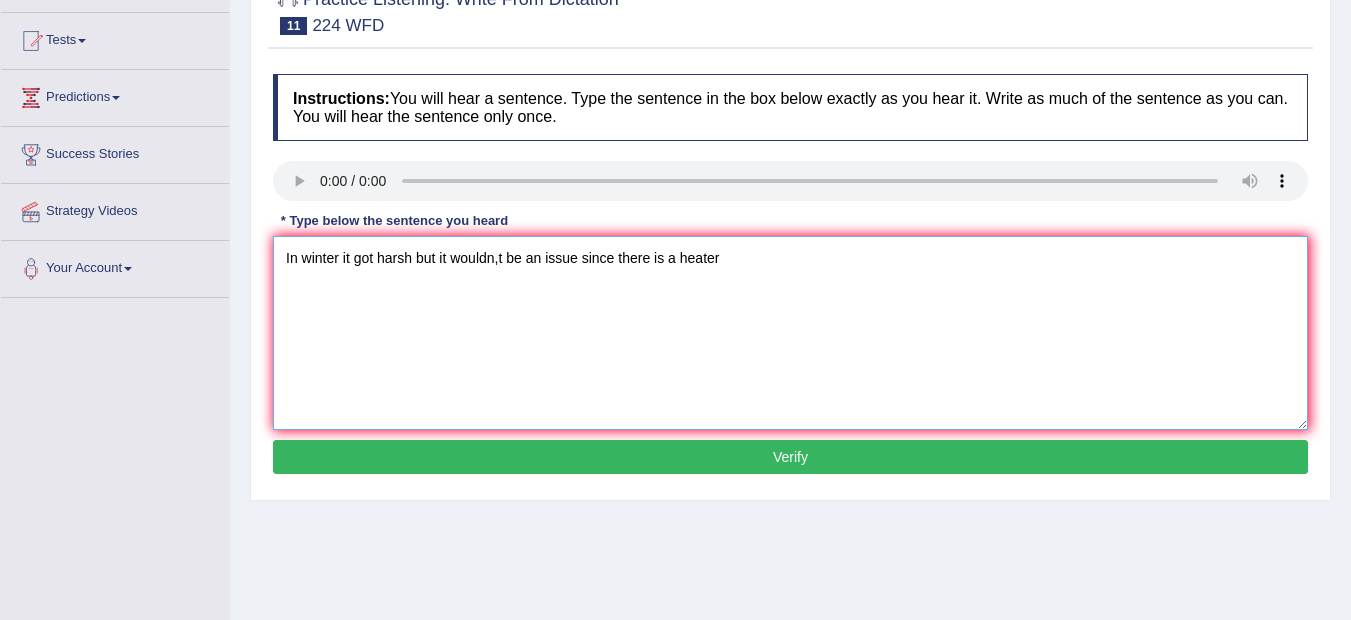 click on "In winter it got harsh but it wouldn,t be an issue since there is a heater" at bounding box center (790, 333) 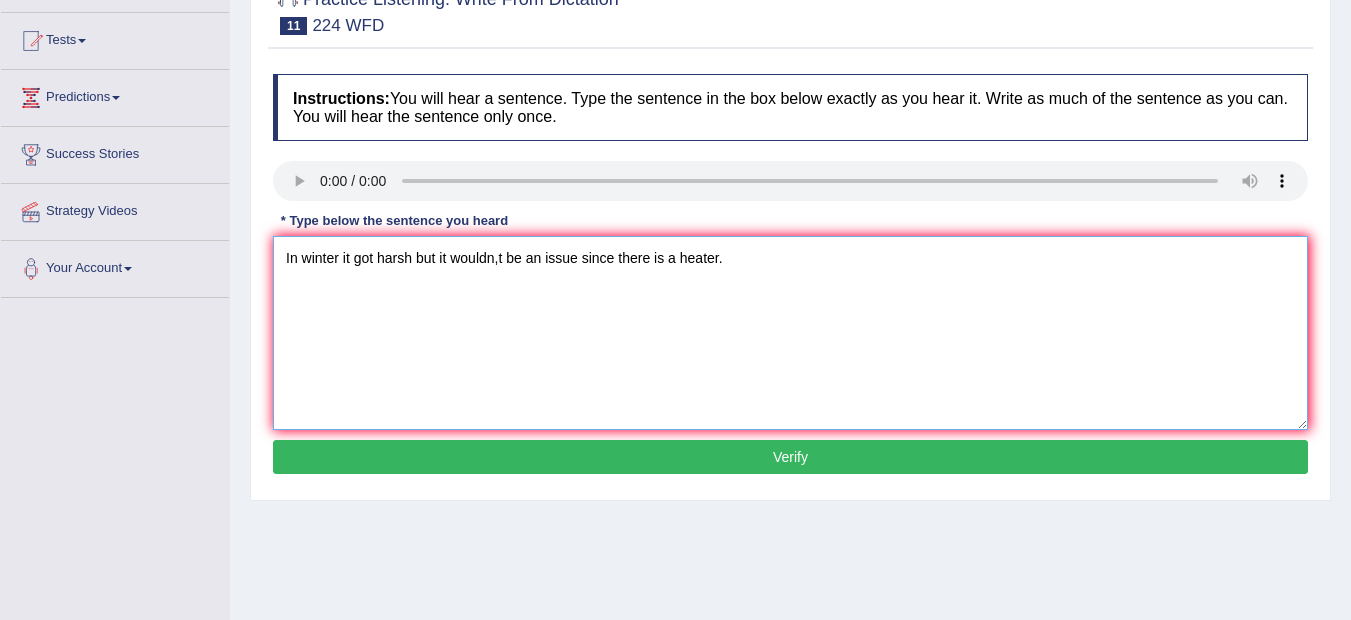 type on "In winter it got harsh but it wouldn,t be an issue since there is a heater." 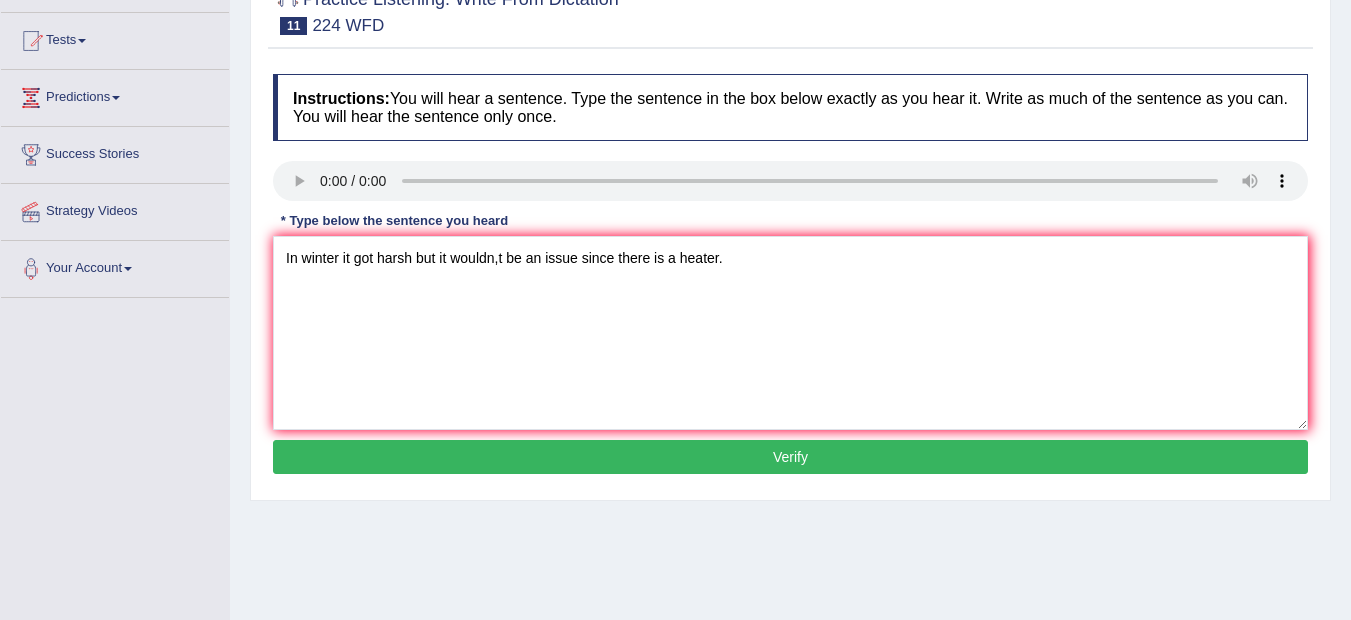 click on "Verify" at bounding box center (790, 457) 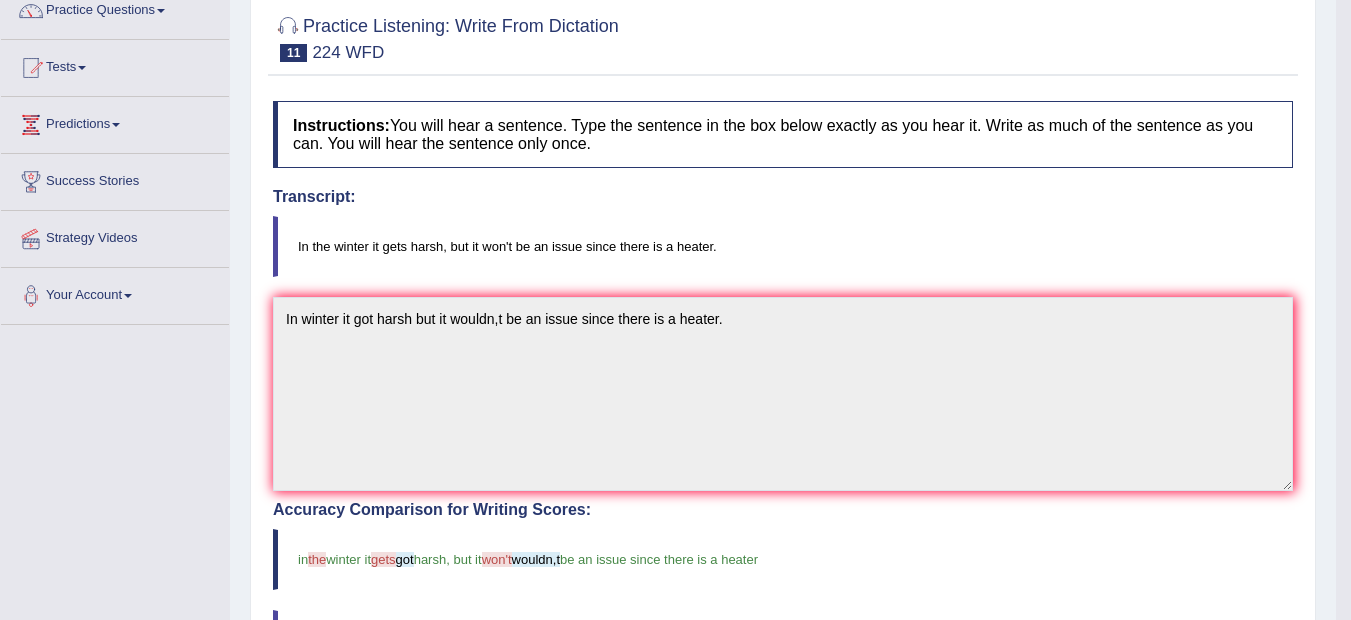 scroll, scrollTop: 160, scrollLeft: 0, axis: vertical 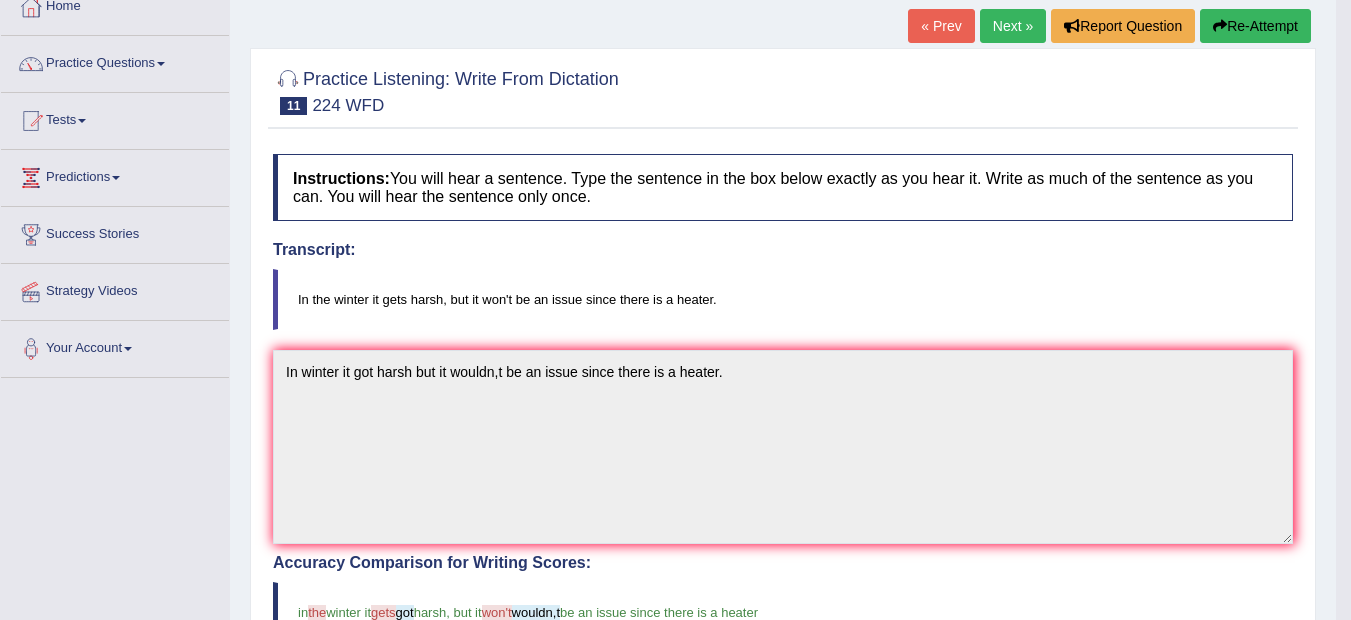 click on "Re-Attempt" at bounding box center [1255, 26] 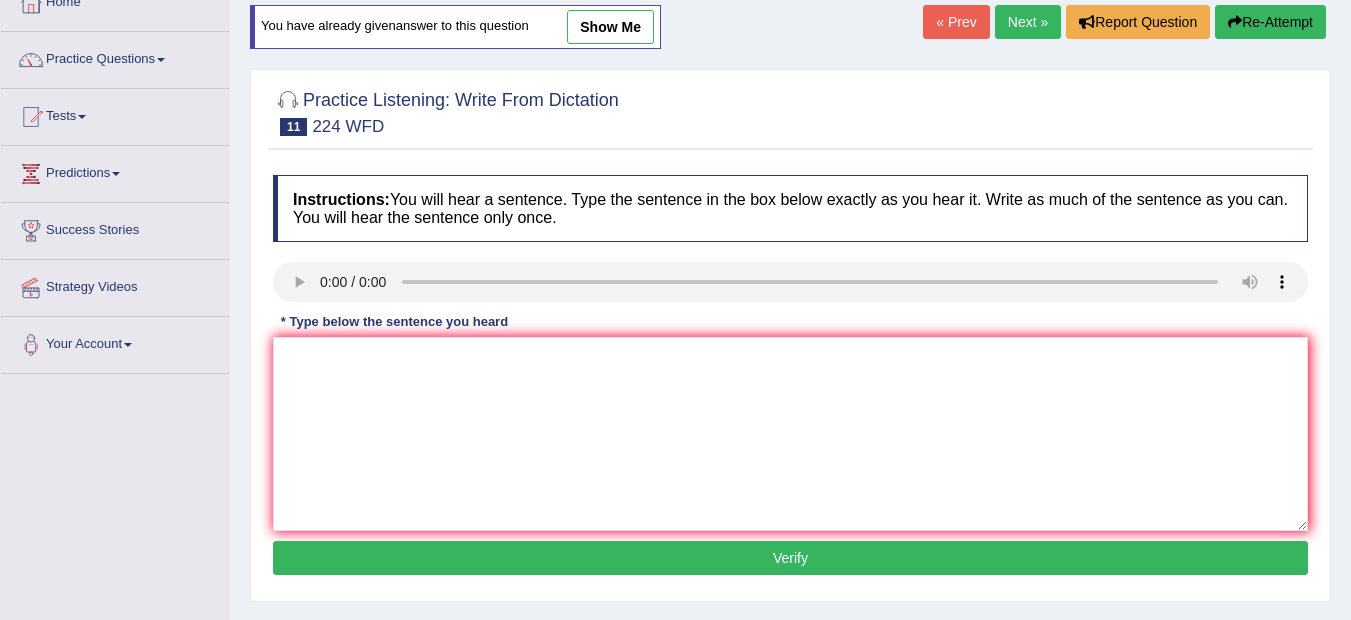 scroll, scrollTop: 120, scrollLeft: 0, axis: vertical 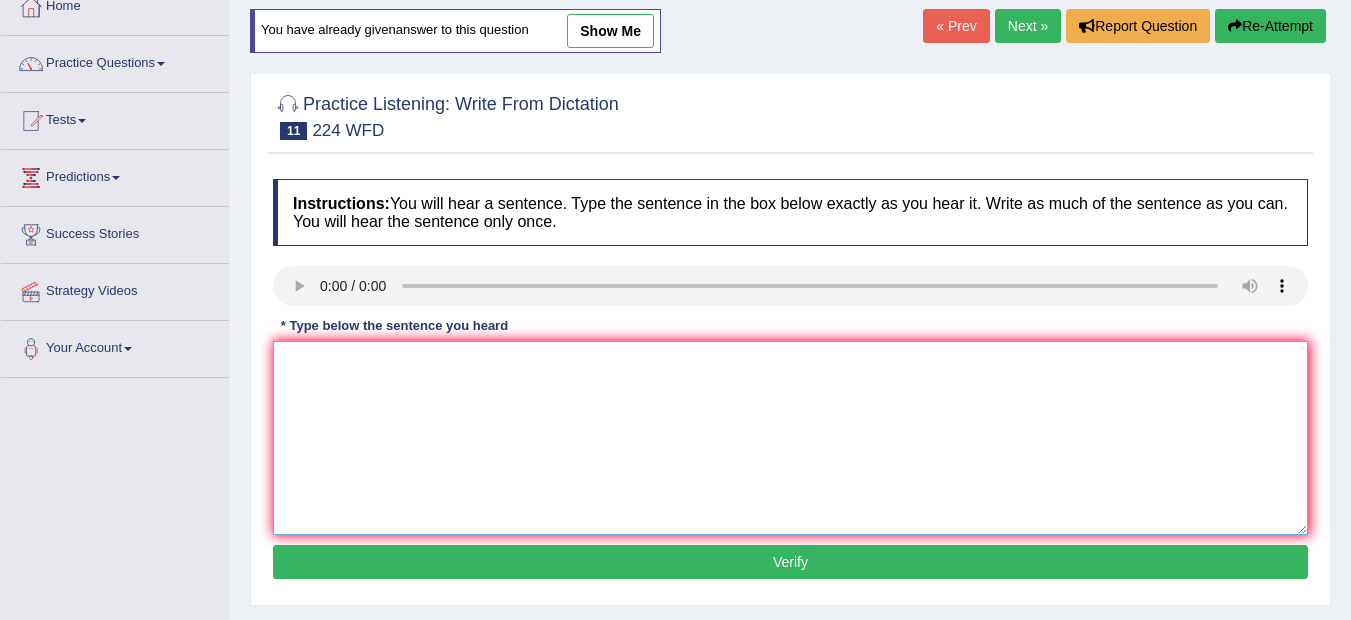 click at bounding box center [790, 438] 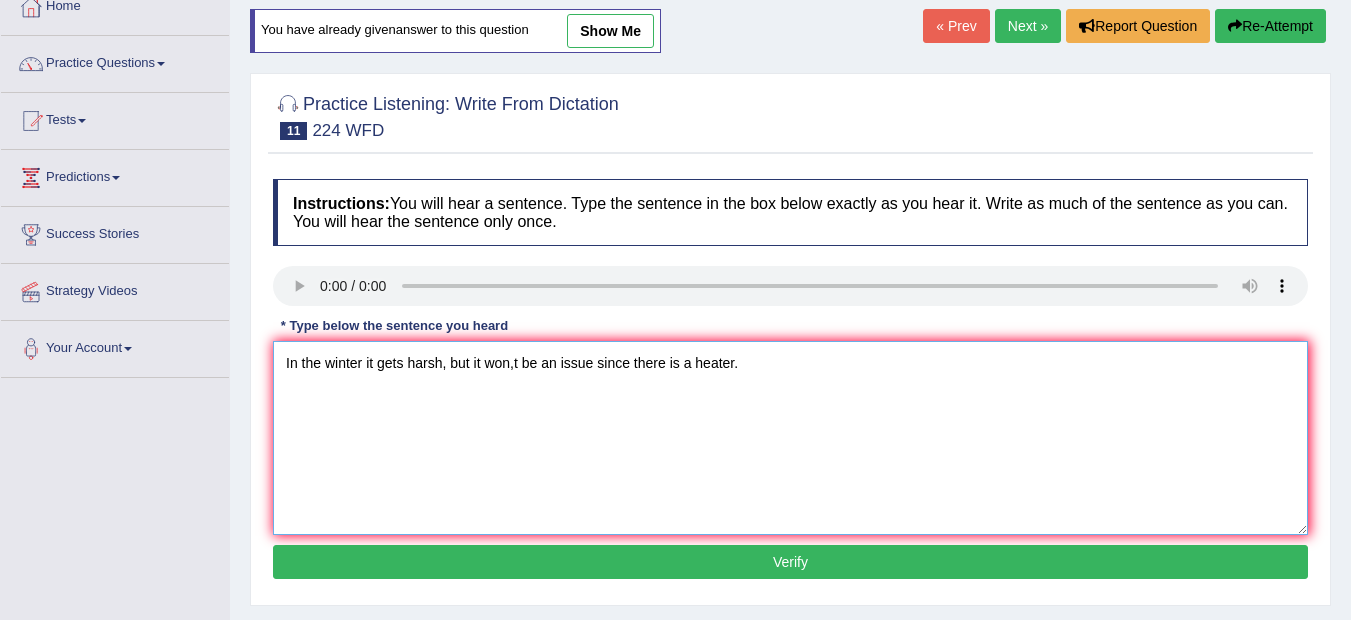 type on "In the winter it gets harsh, but it won,t be an issue since there is a heater." 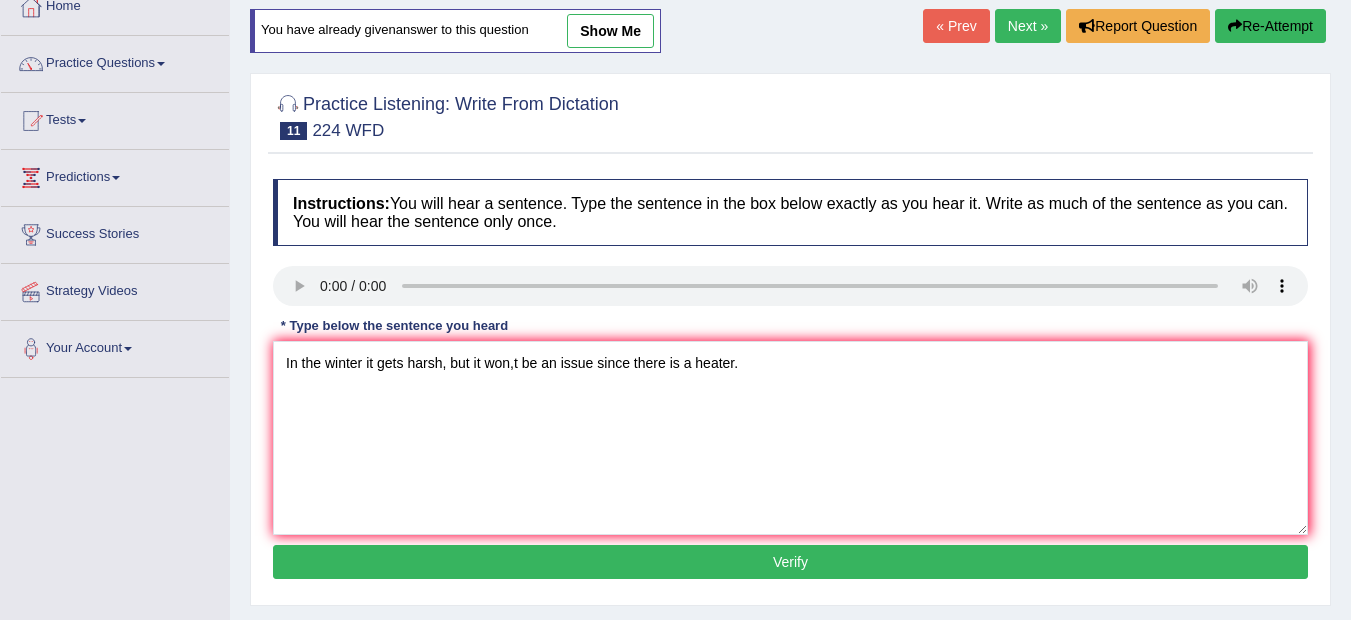 click on "Verify" at bounding box center [790, 562] 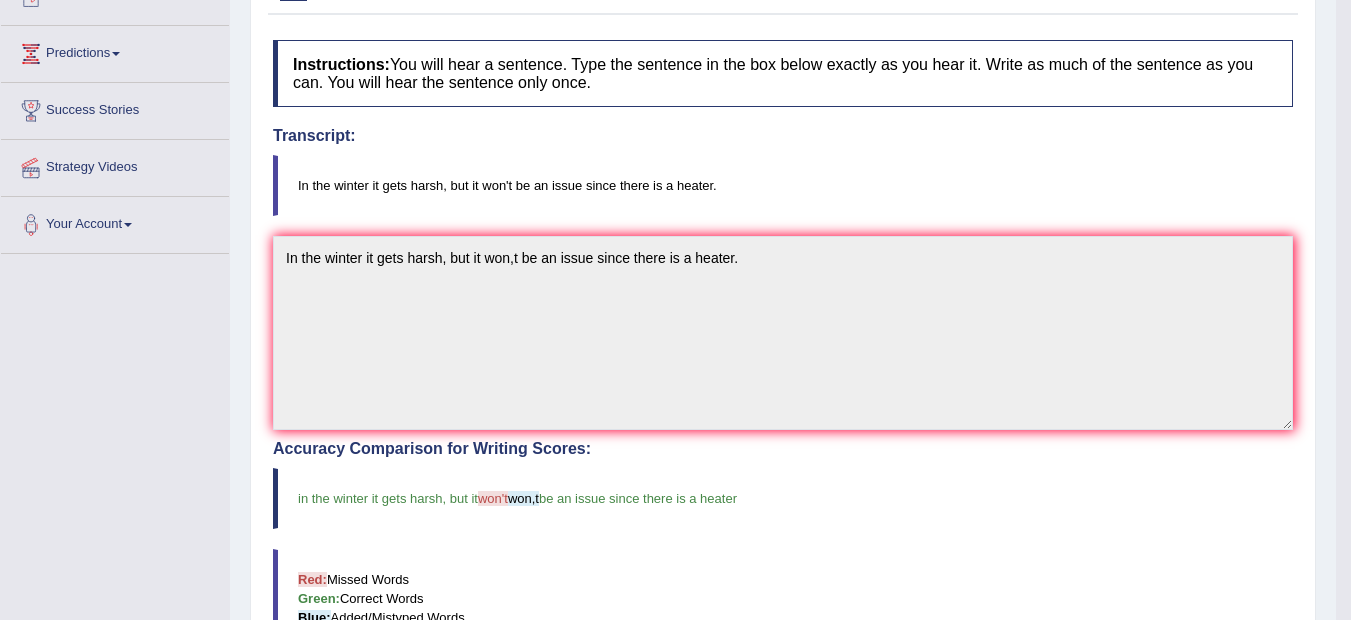 scroll, scrollTop: 280, scrollLeft: 0, axis: vertical 